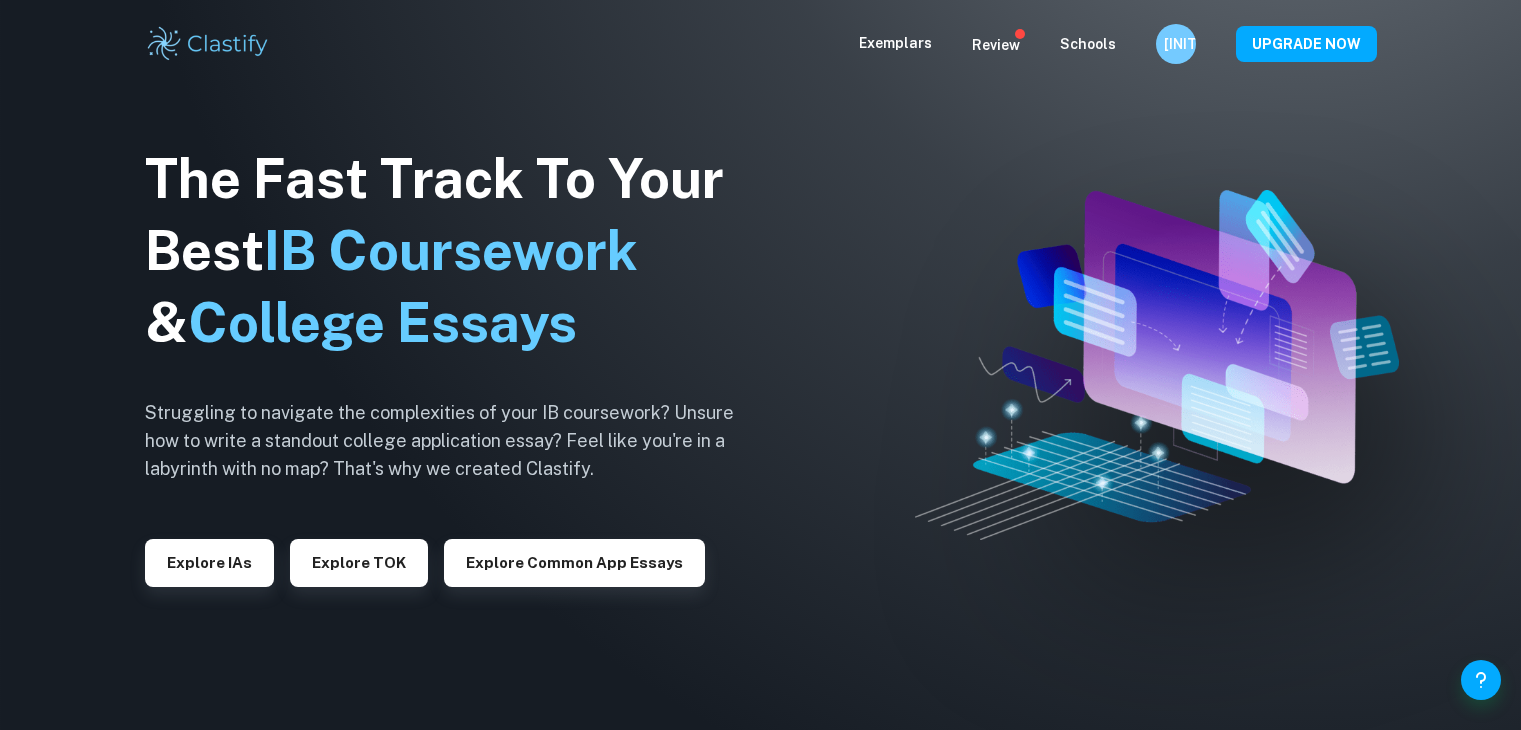 scroll, scrollTop: 0, scrollLeft: 0, axis: both 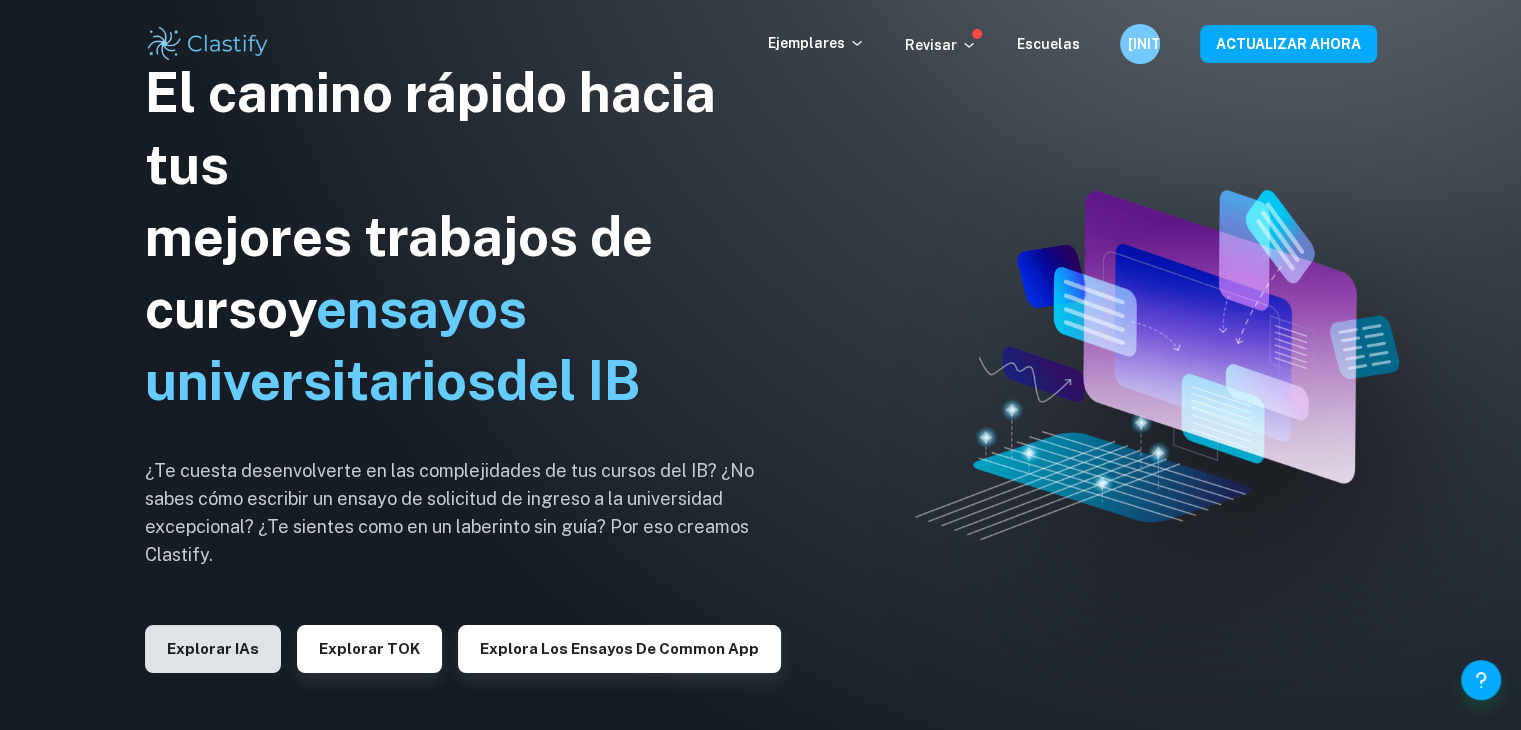click on "Explorar IAs" at bounding box center (213, 649) 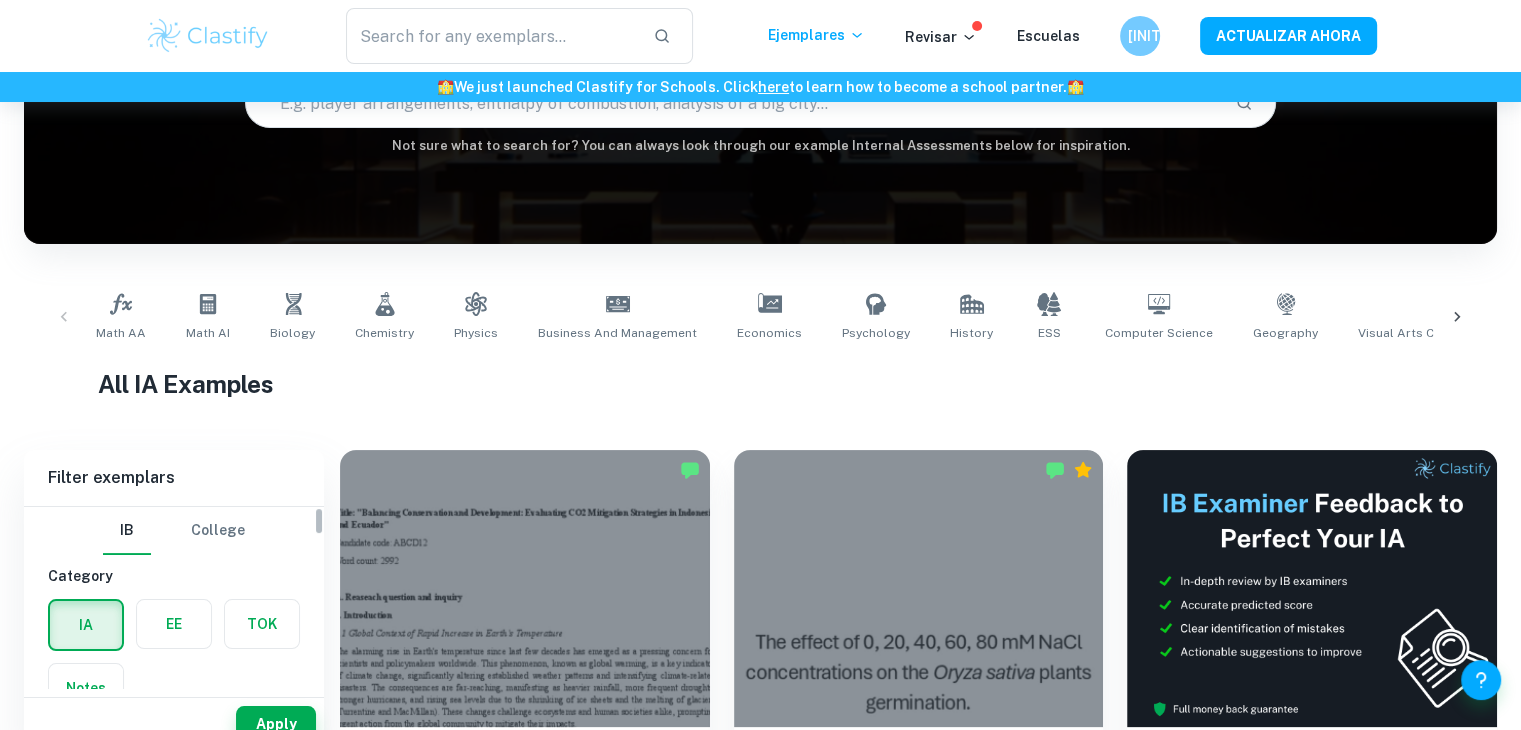 scroll, scrollTop: 227, scrollLeft: 0, axis: vertical 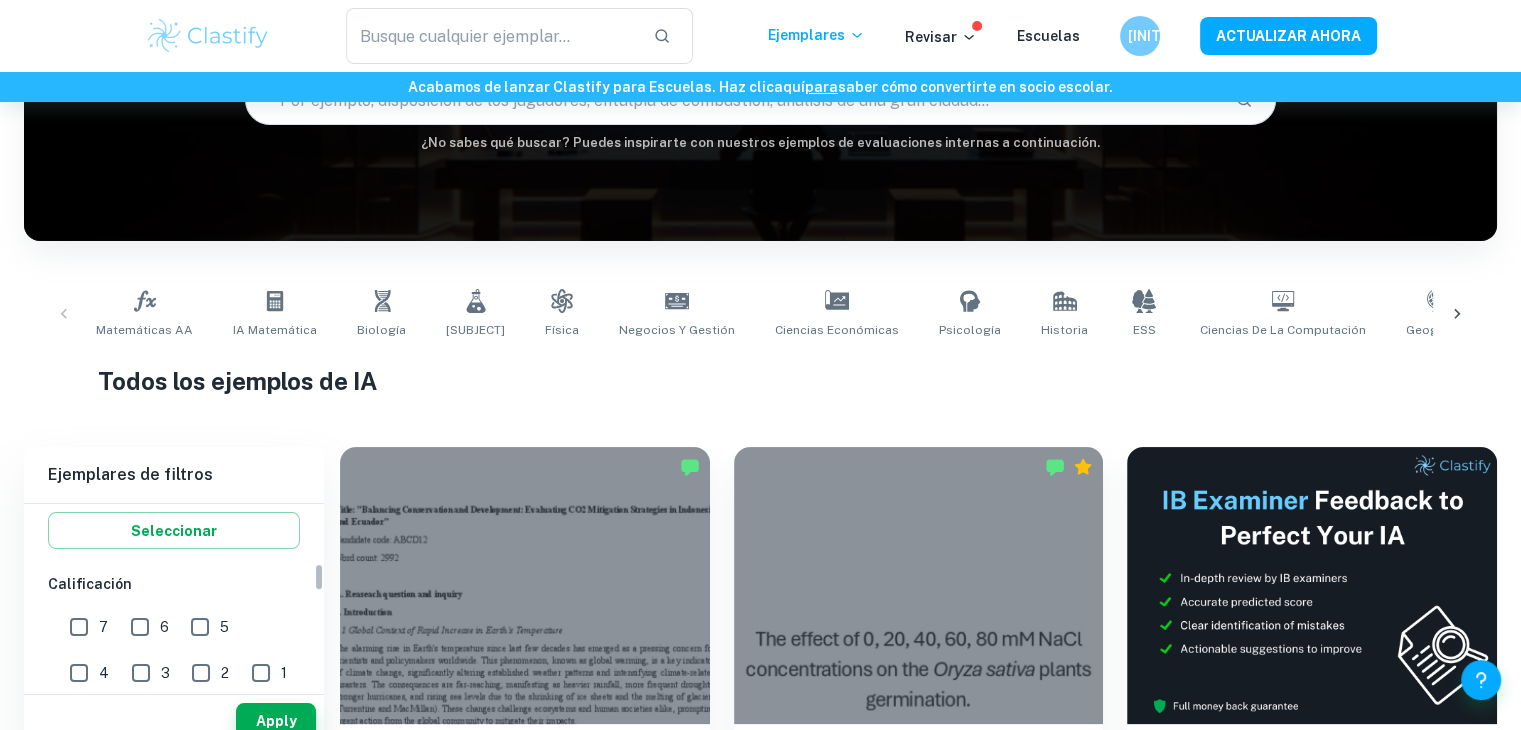 click on "7" at bounding box center (79, 627) 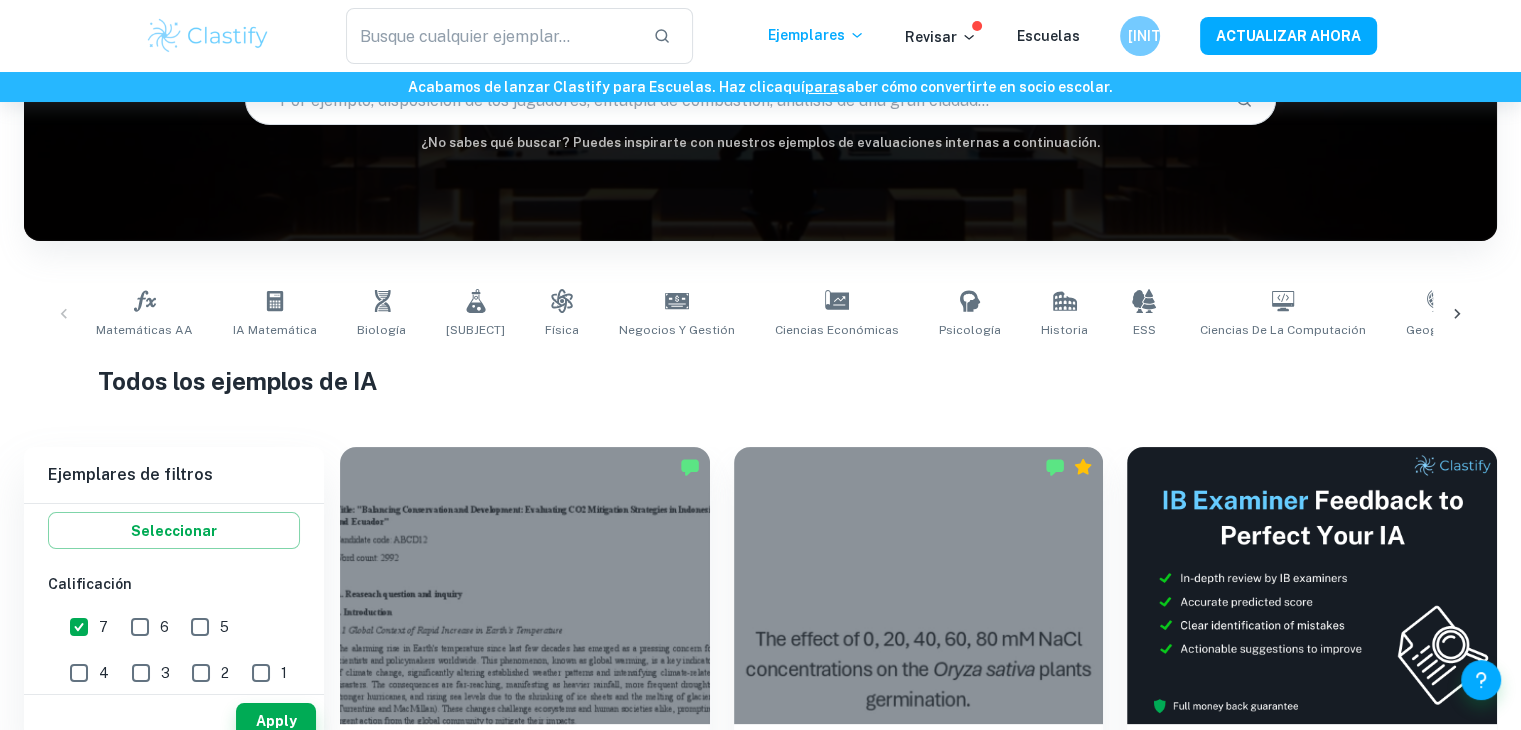 click on "6" at bounding box center [154, 623] 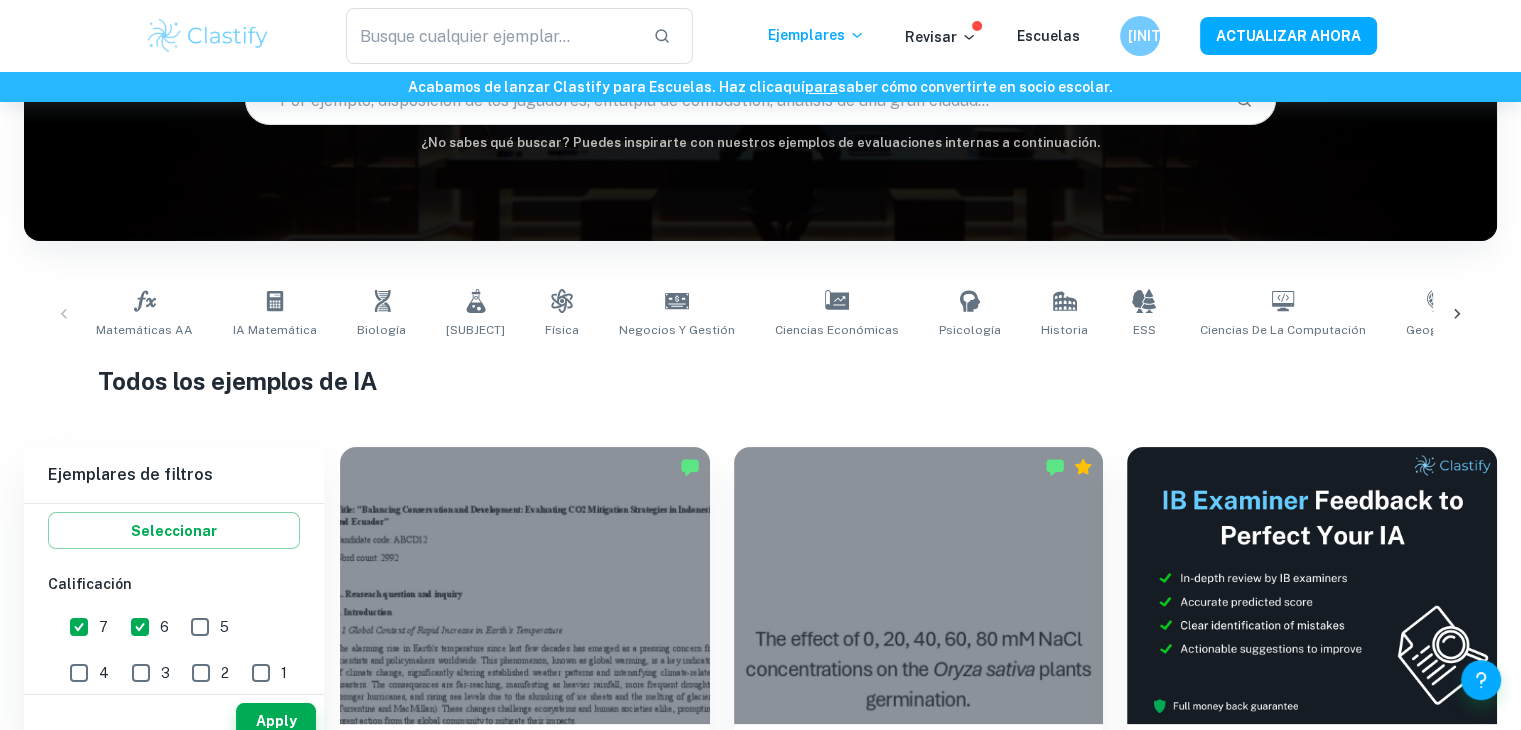 click on "6" at bounding box center (154, 623) 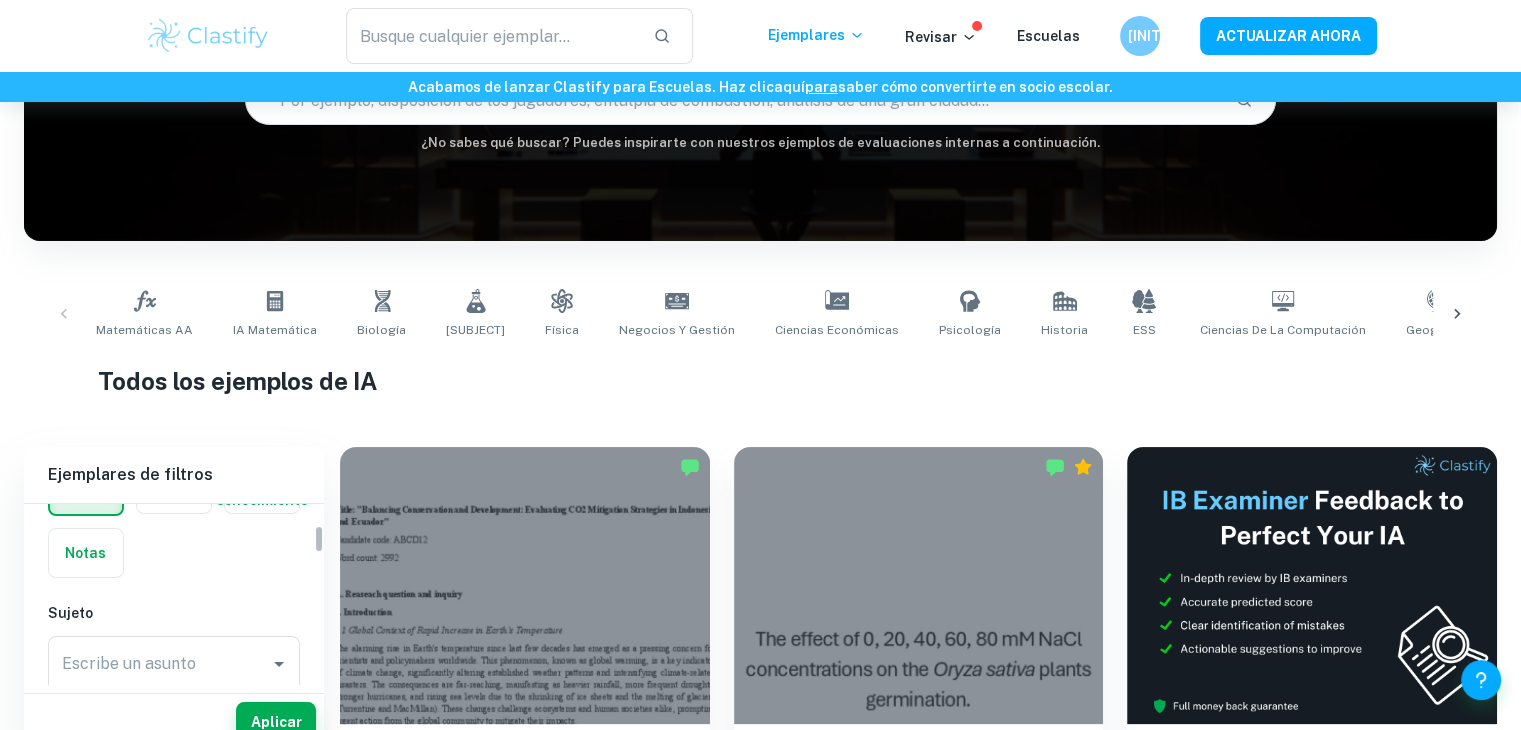 scroll, scrollTop: 134, scrollLeft: 0, axis: vertical 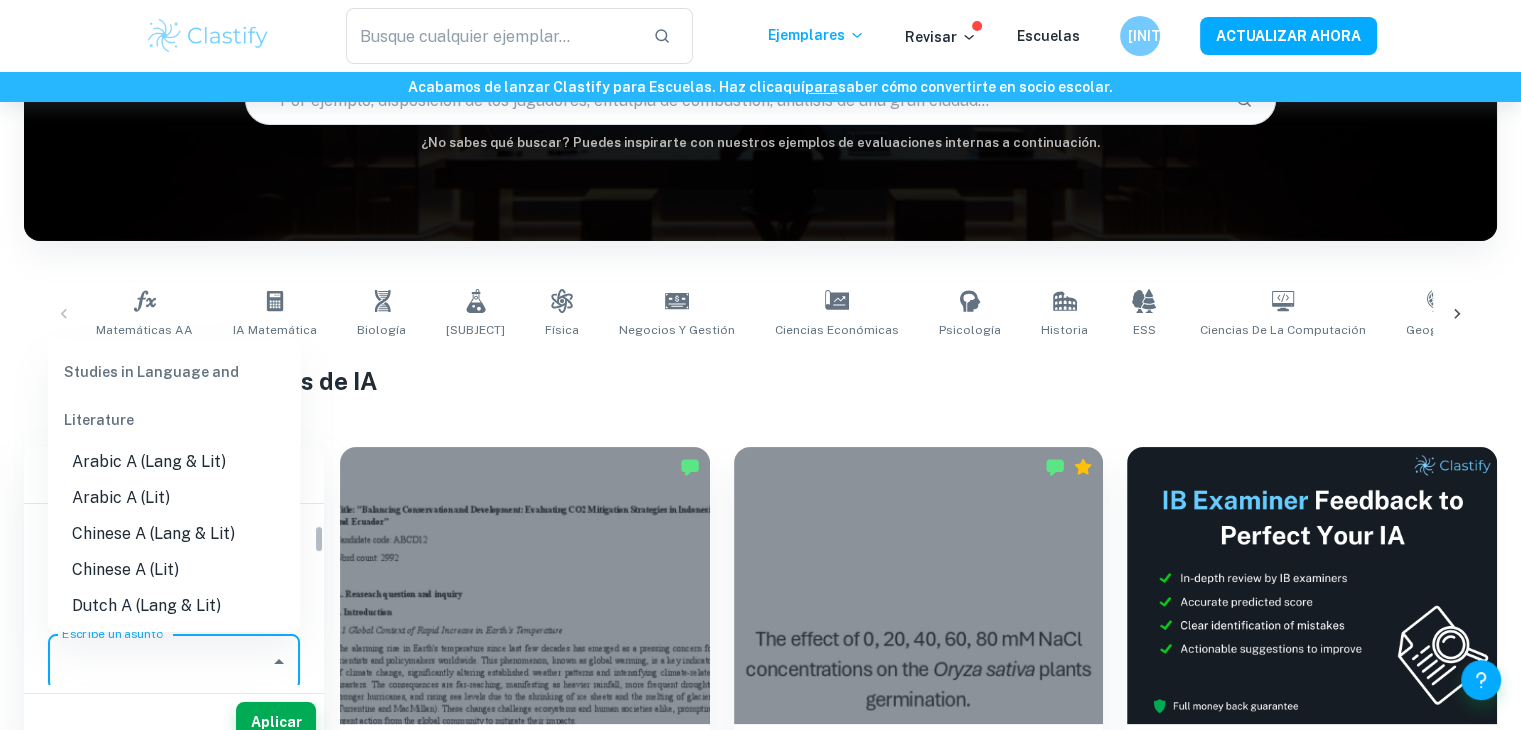 click on "Escribe un asunto Escribe un asunto" at bounding box center [174, 662] 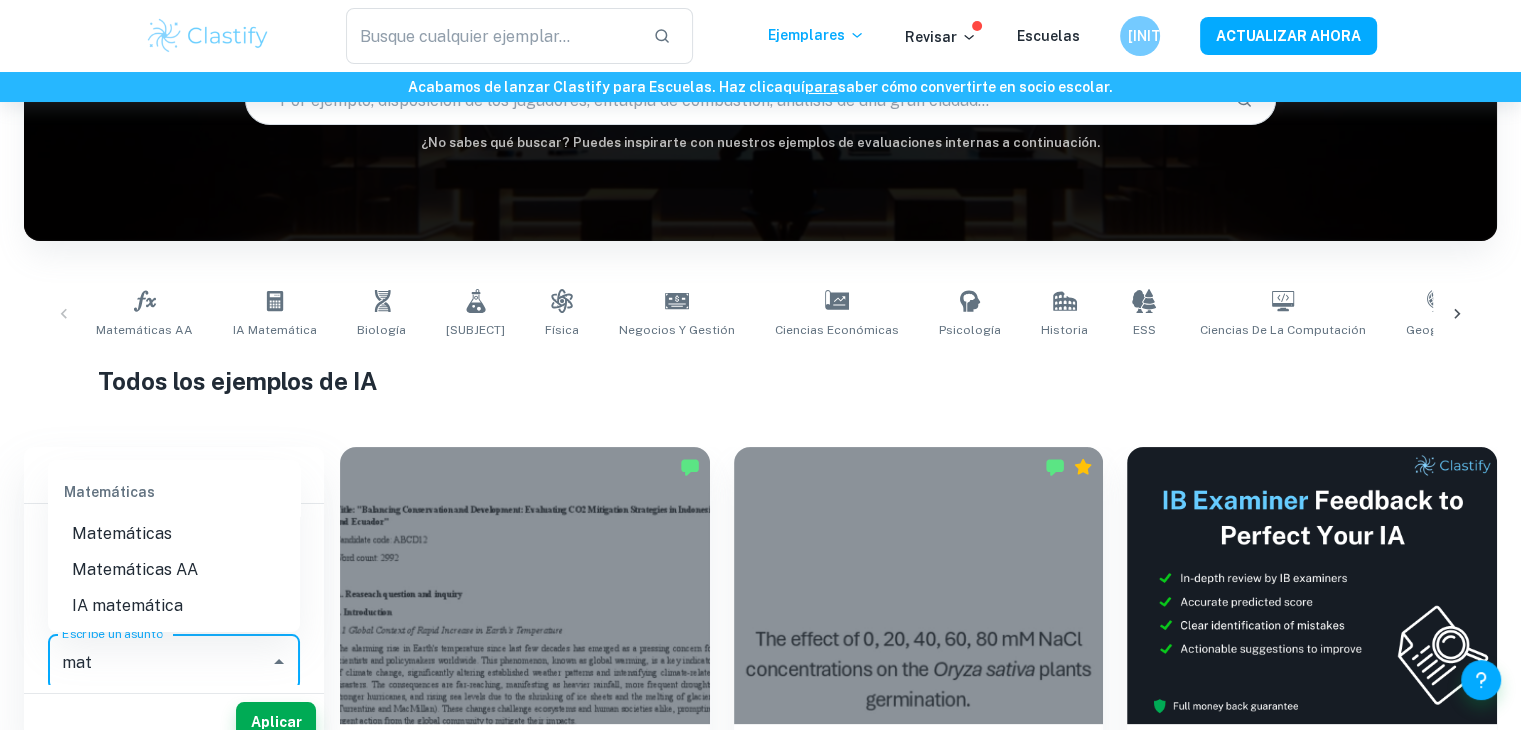 click on "Matemáticas" at bounding box center (122, 533) 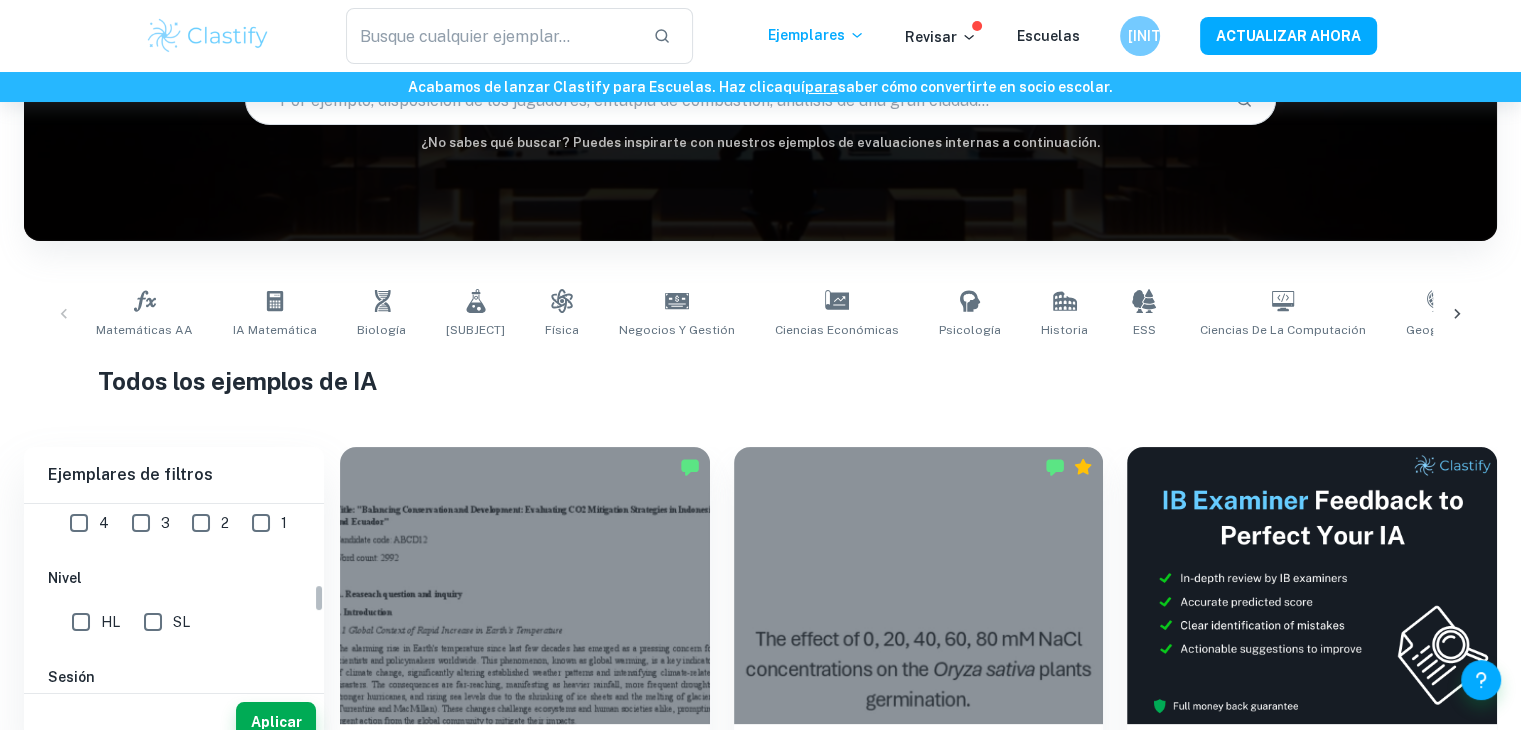 scroll, scrollTop: 559, scrollLeft: 0, axis: vertical 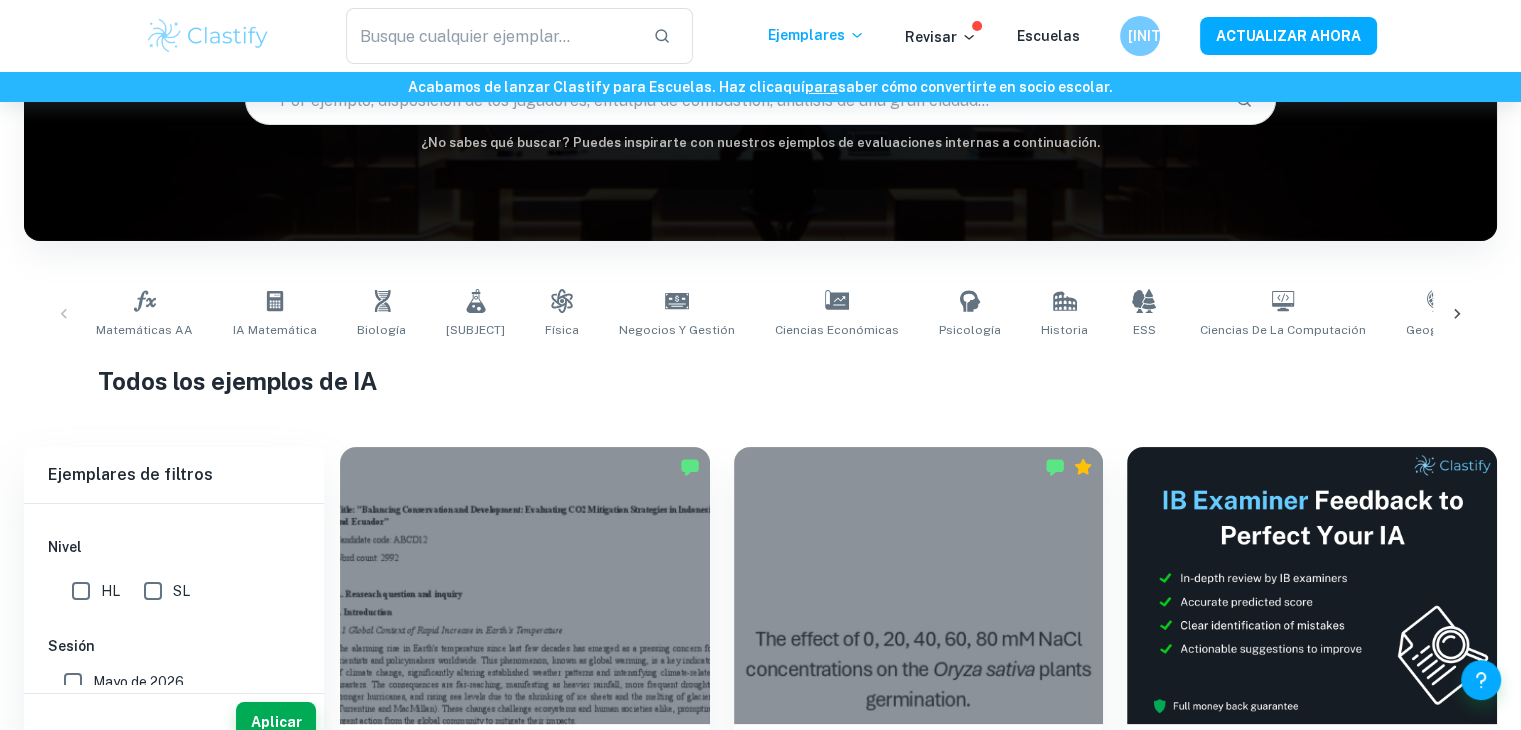 type on "Maths" 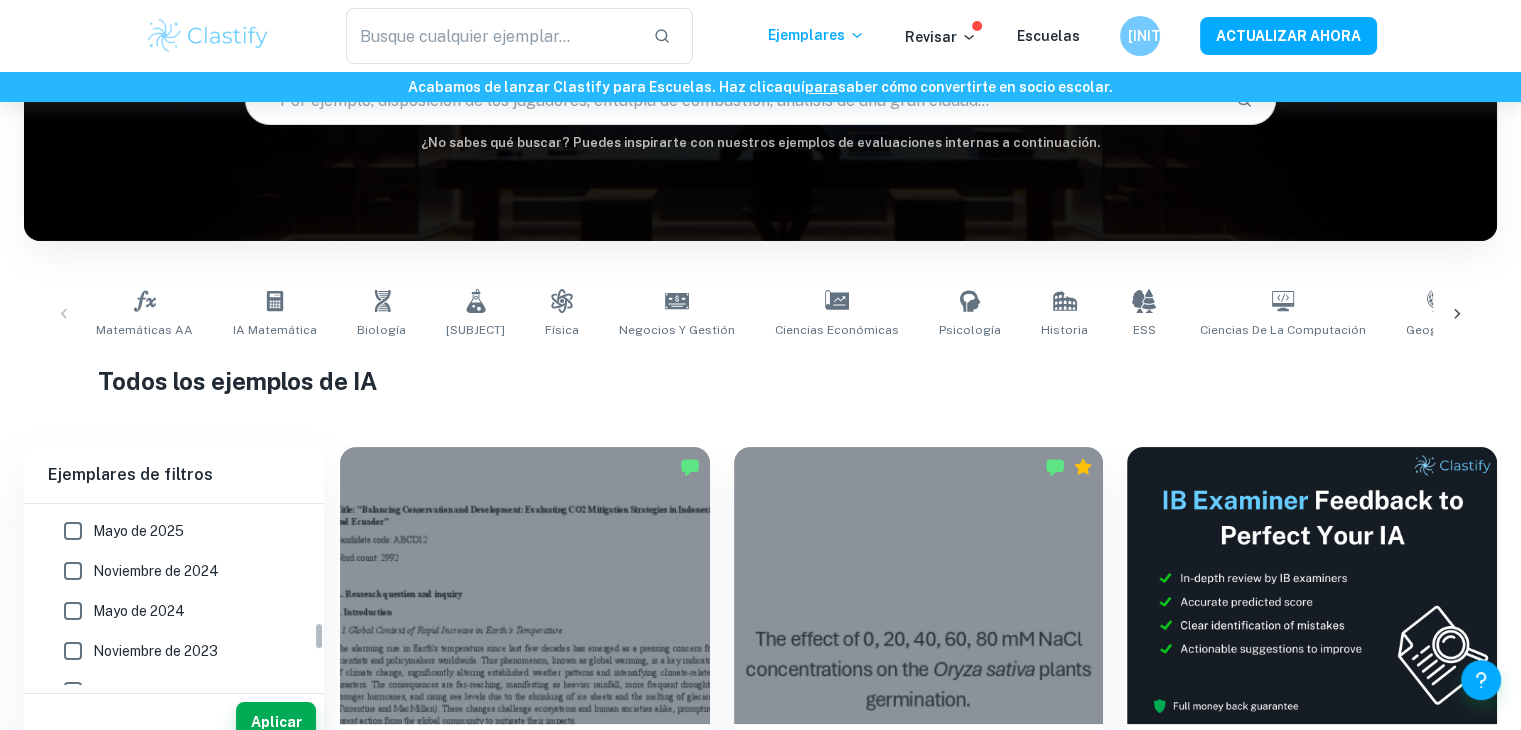 scroll, scrollTop: 751, scrollLeft: 0, axis: vertical 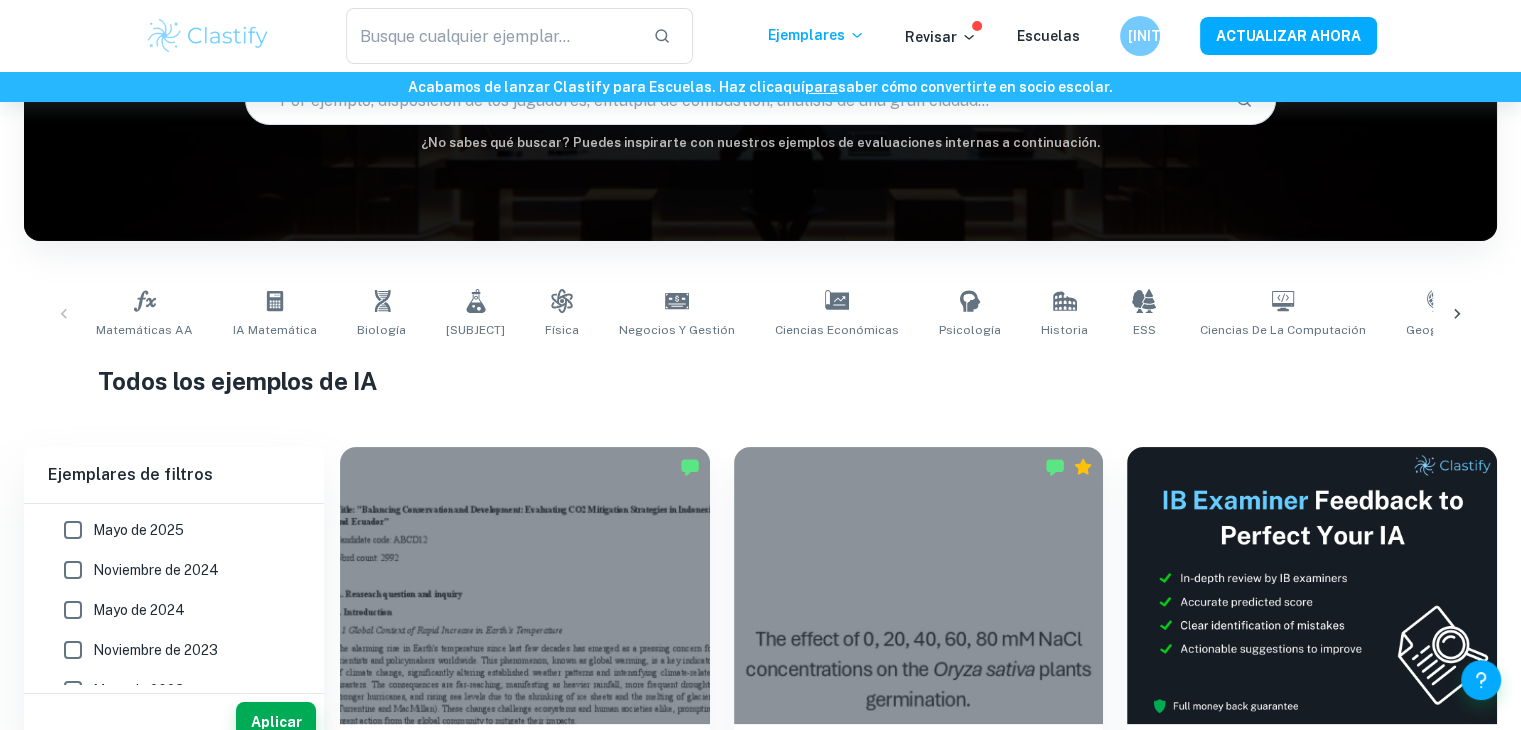 click on "Noviembre de 2024" at bounding box center [73, 570] 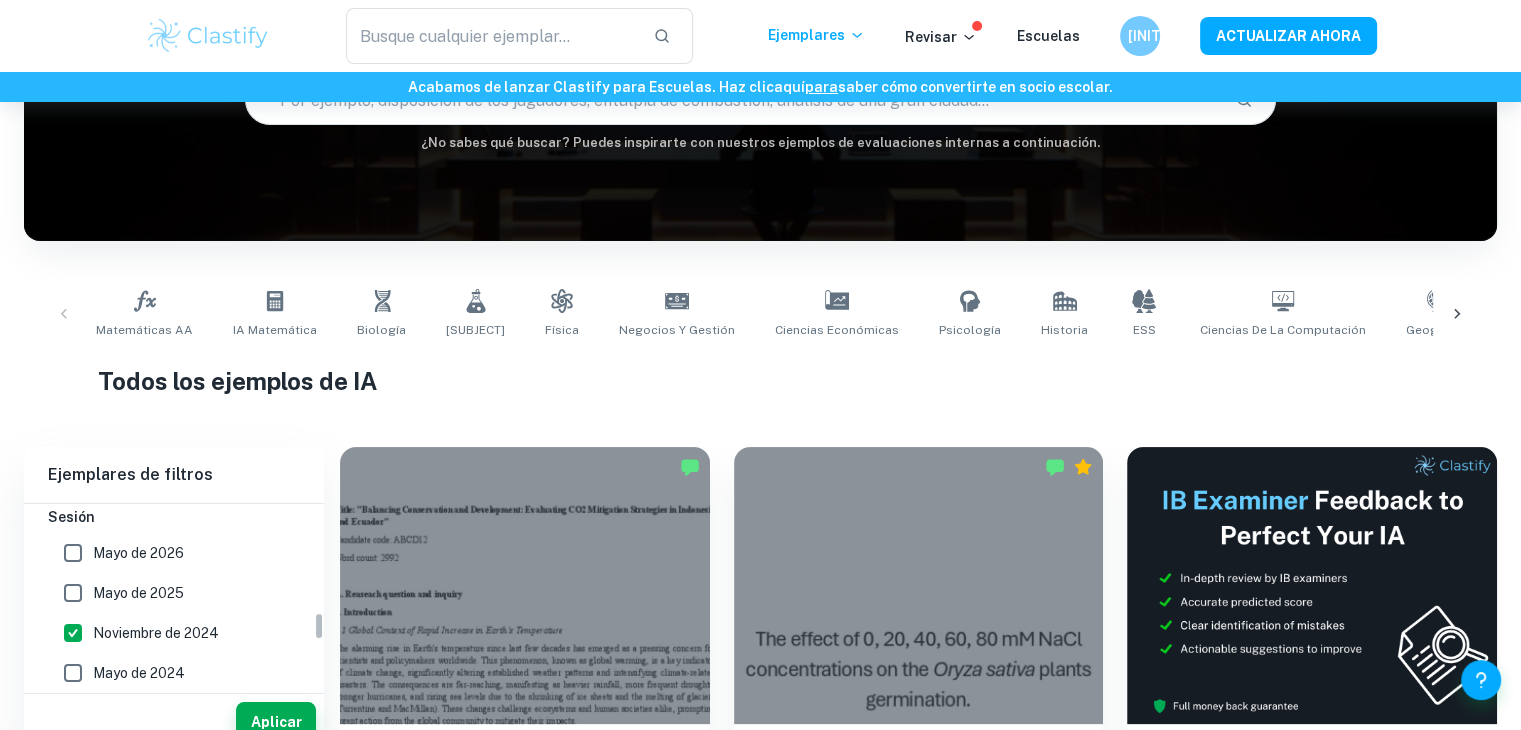 scroll, scrollTop: 687, scrollLeft: 0, axis: vertical 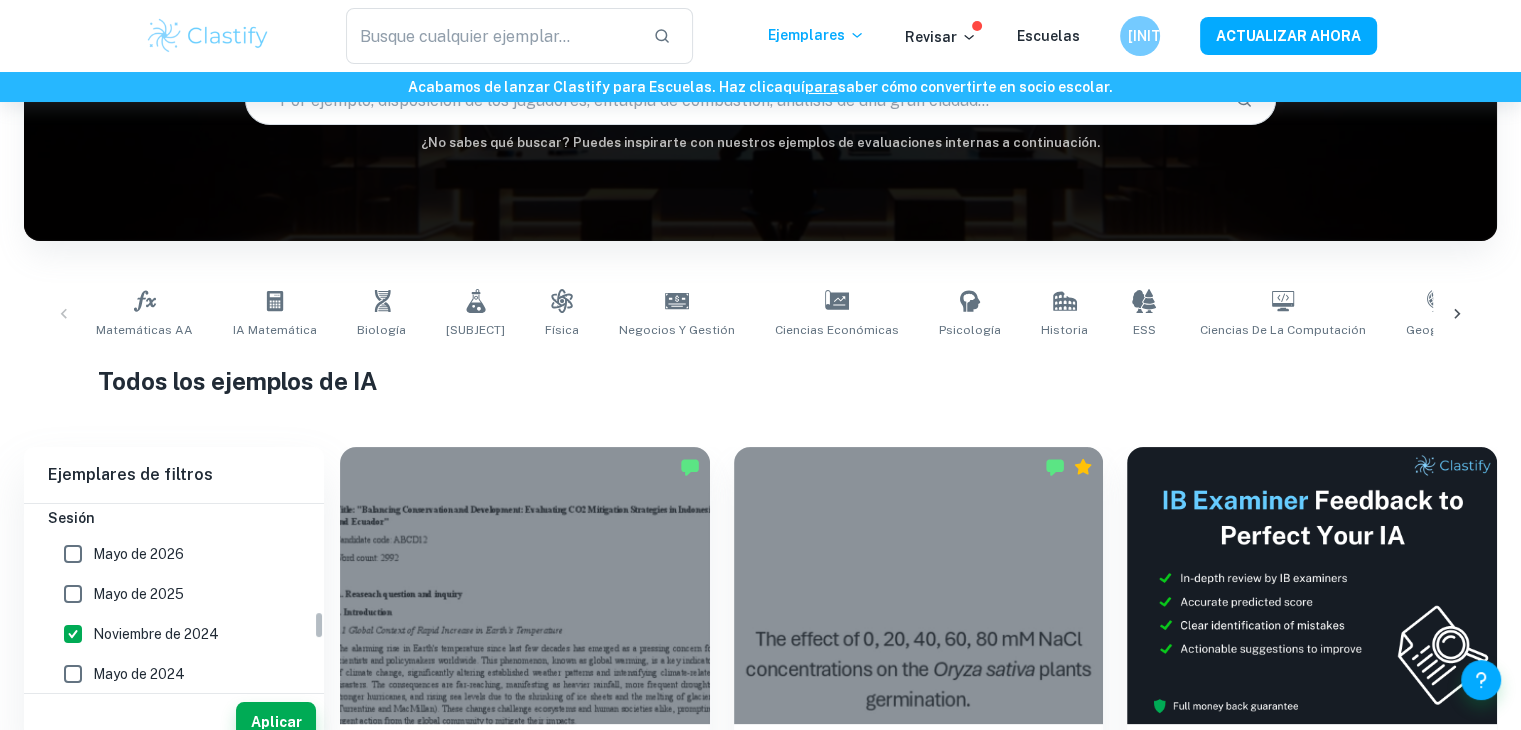 click on "Mayo de 2025" at bounding box center [73, 594] 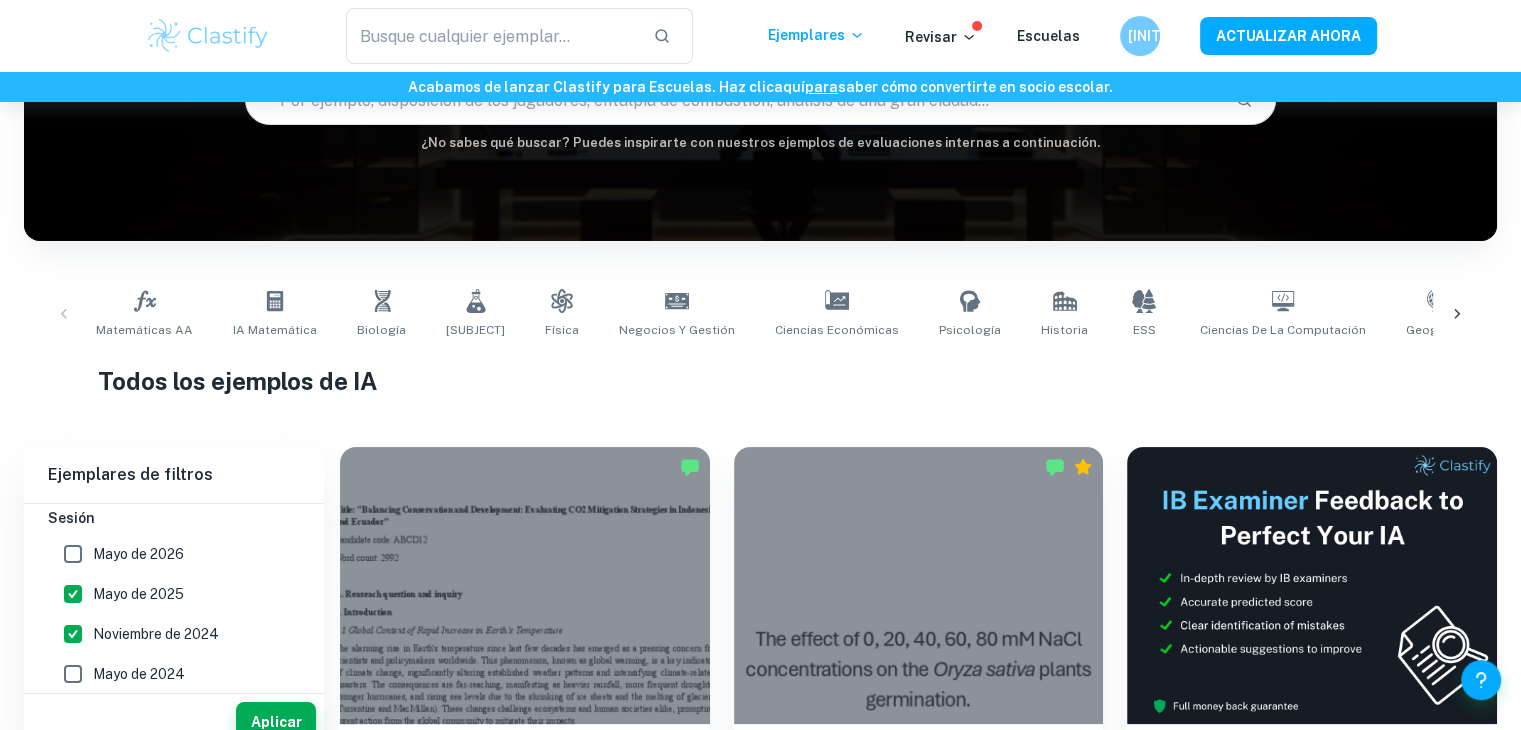 click on "Mayo de 2026" at bounding box center (73, 554) 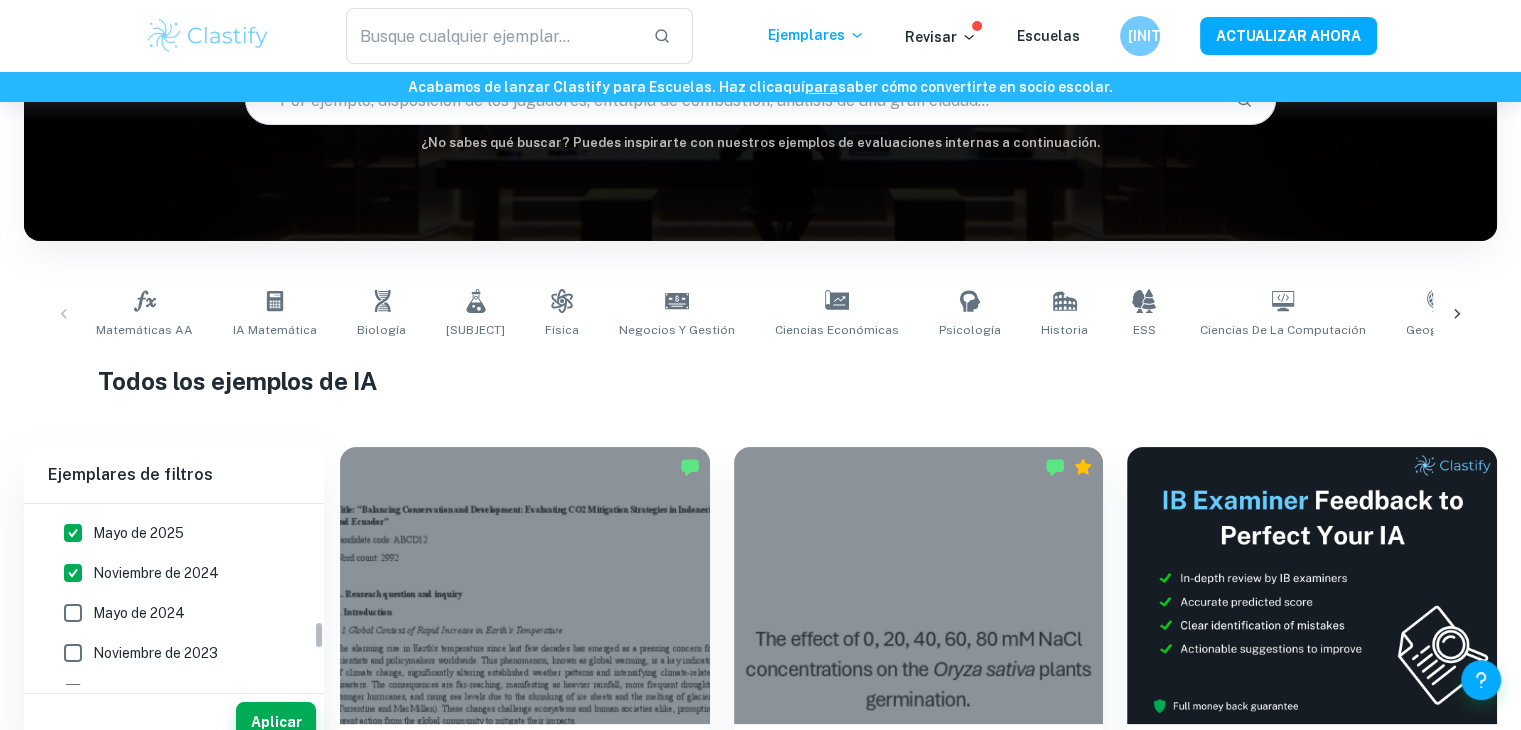 scroll, scrollTop: 751, scrollLeft: 0, axis: vertical 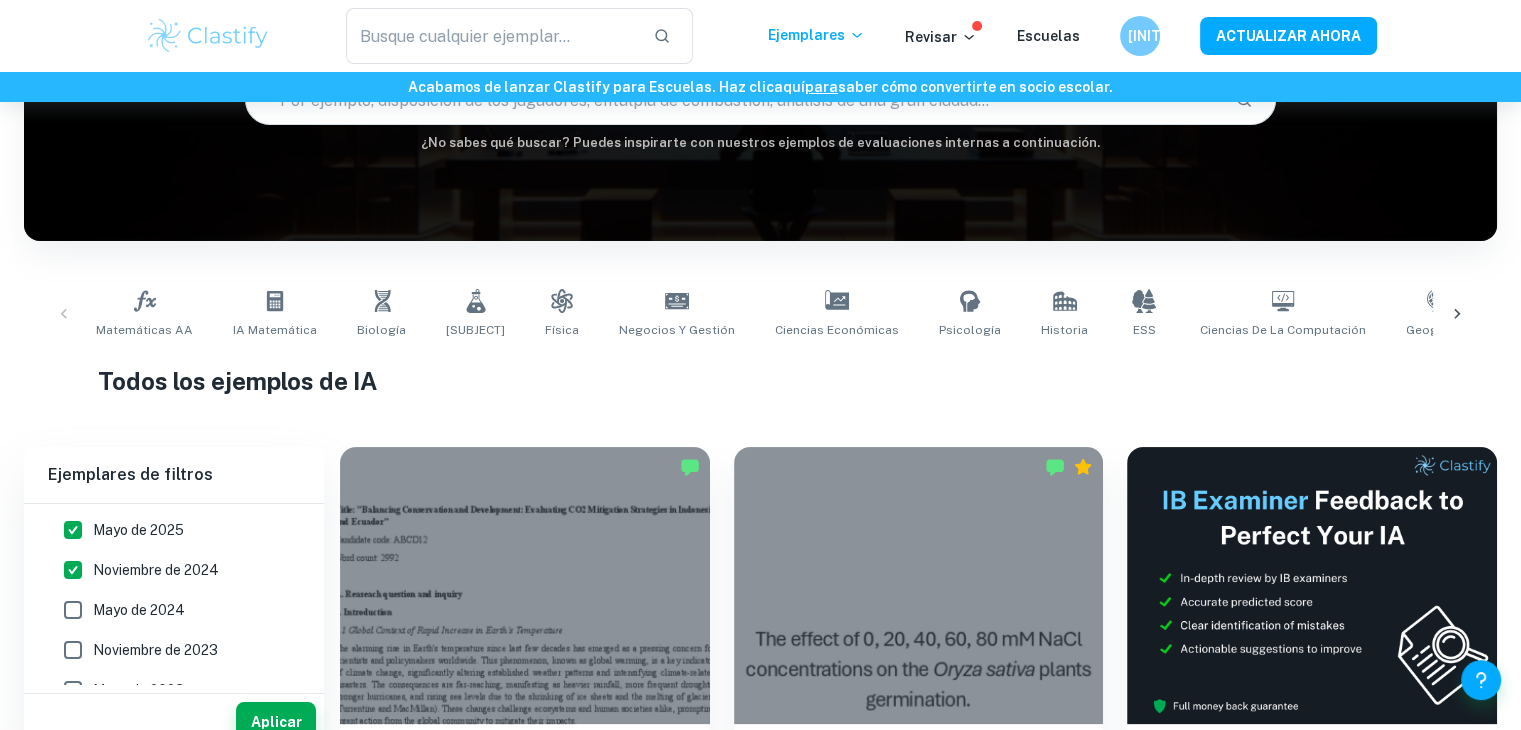 click on "Mayo de 2024" at bounding box center [73, 610] 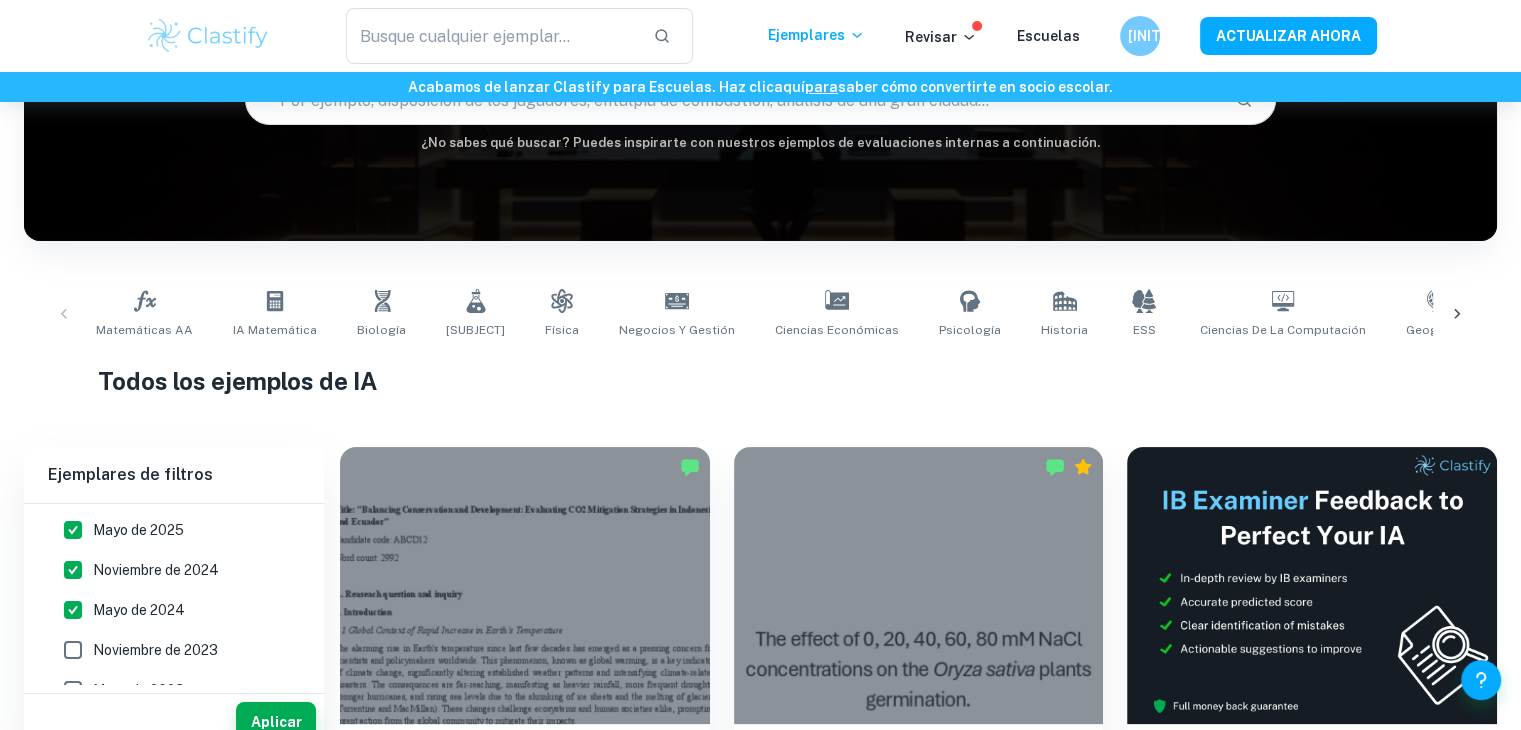click on "Aplicar" at bounding box center (174, 720) 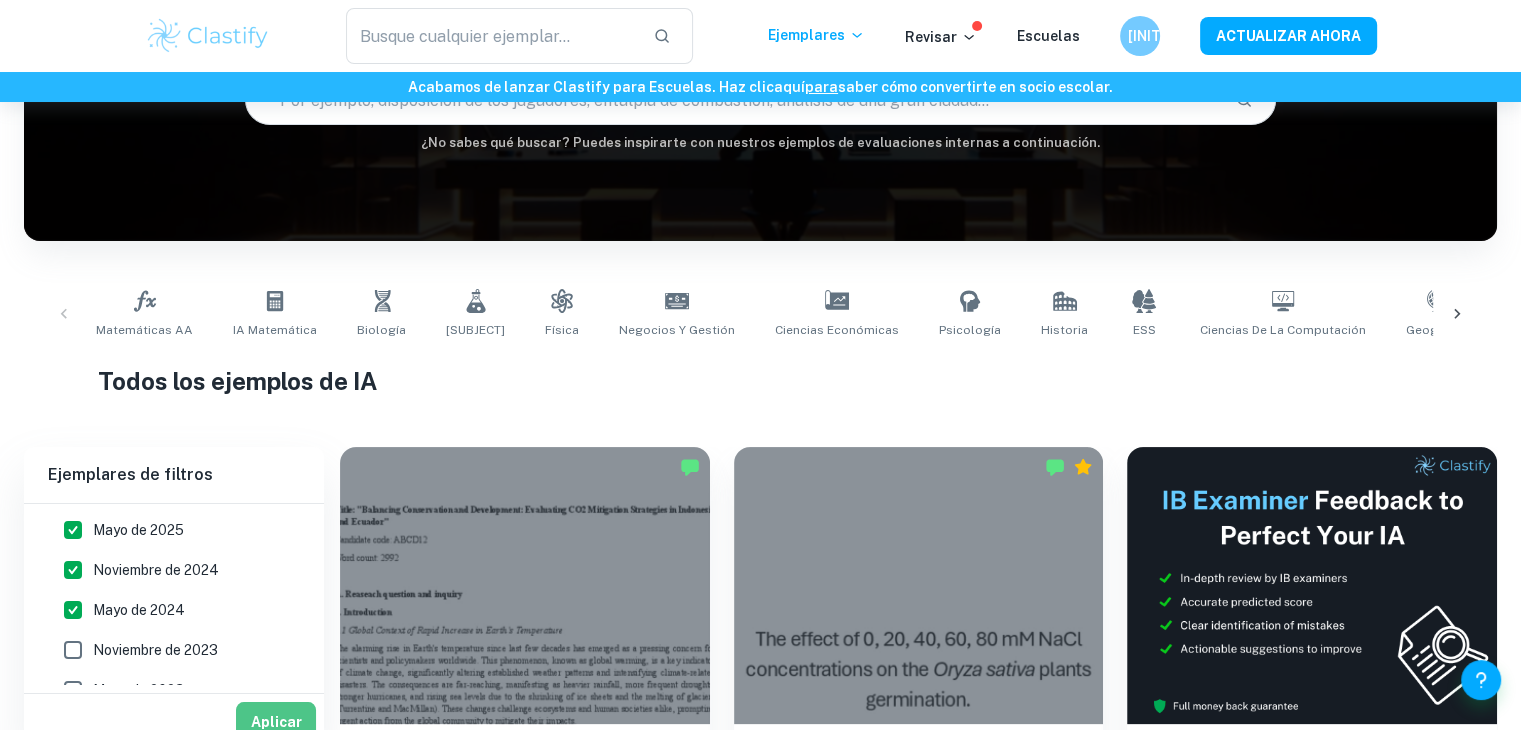 click on "Aplicar" at bounding box center [276, 721] 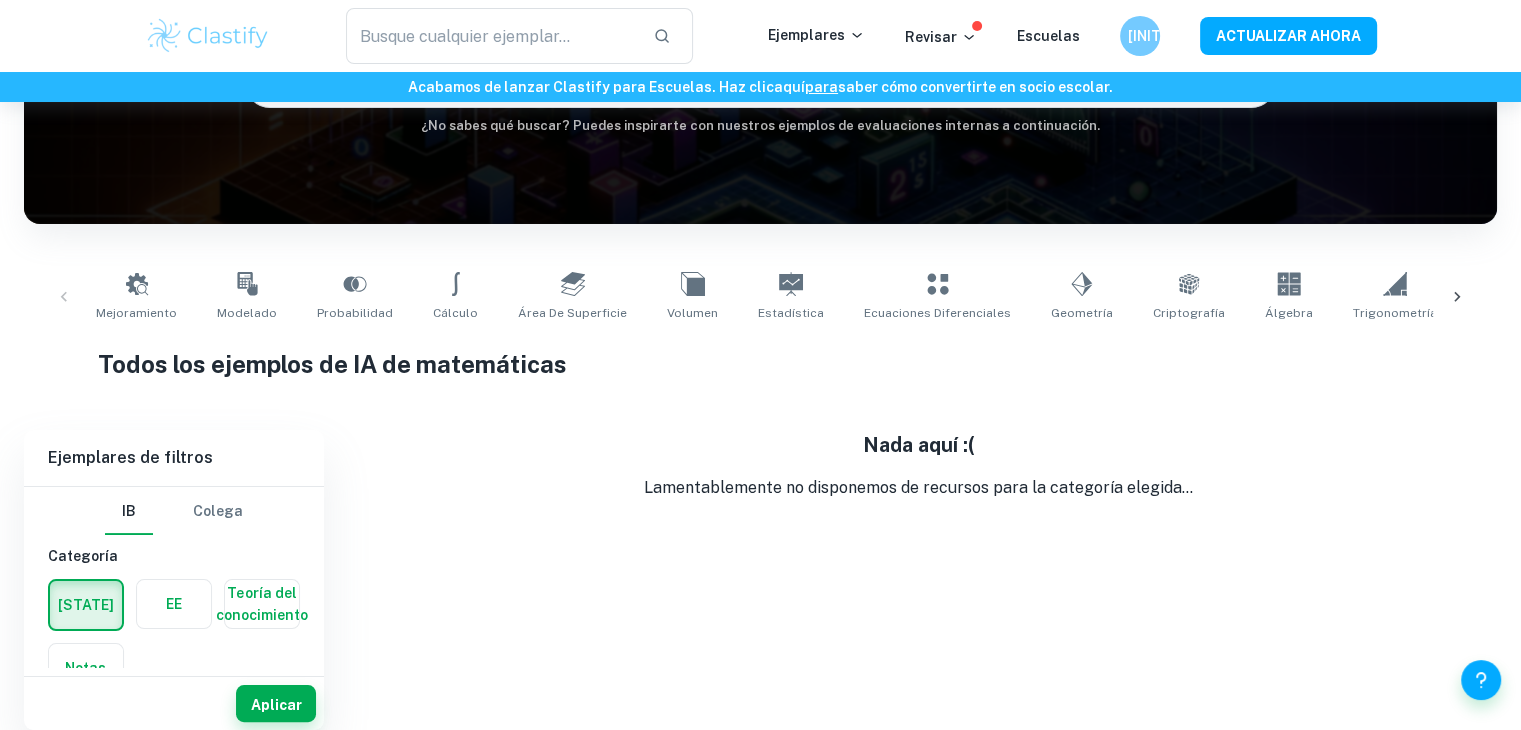 scroll, scrollTop: 244, scrollLeft: 0, axis: vertical 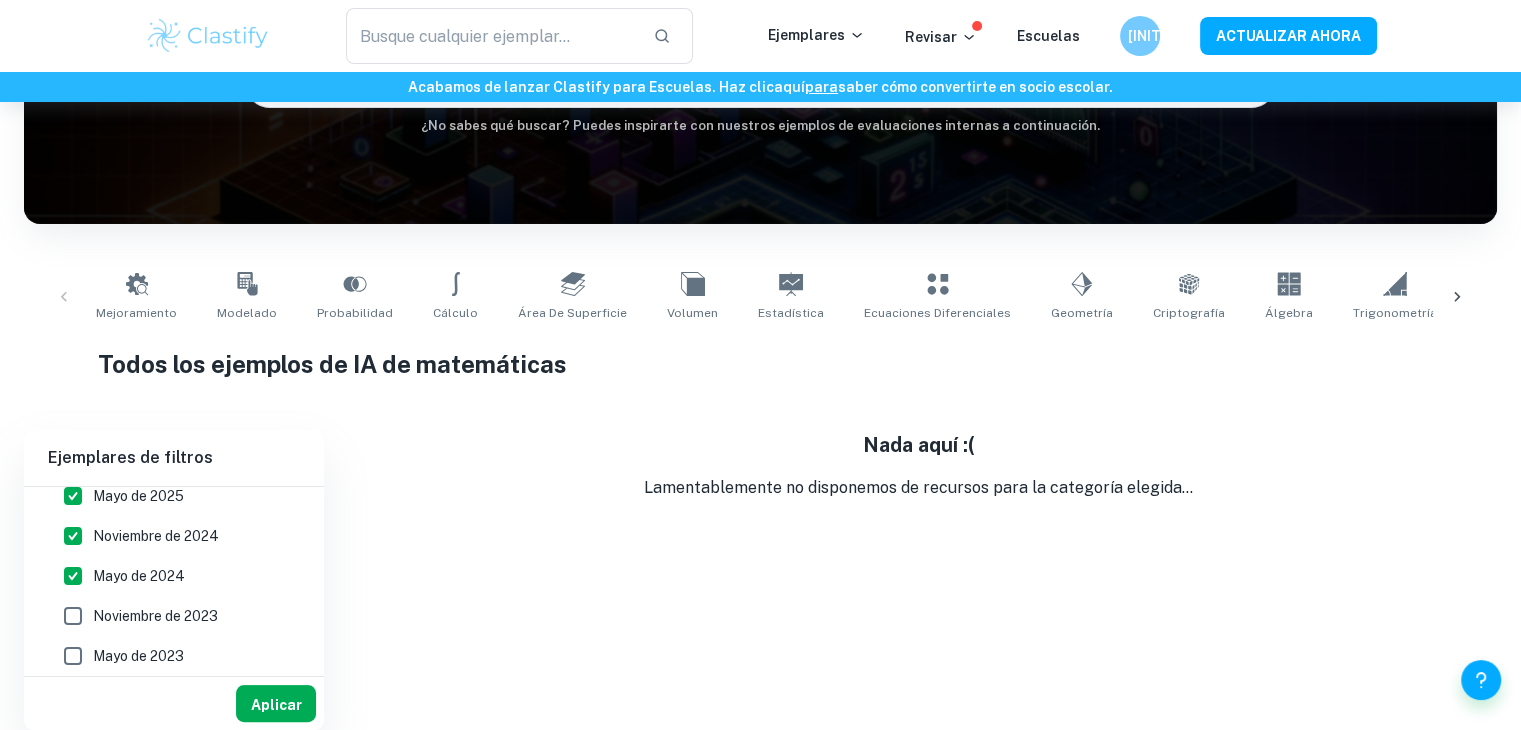 click on "Aplicar" at bounding box center [276, 704] 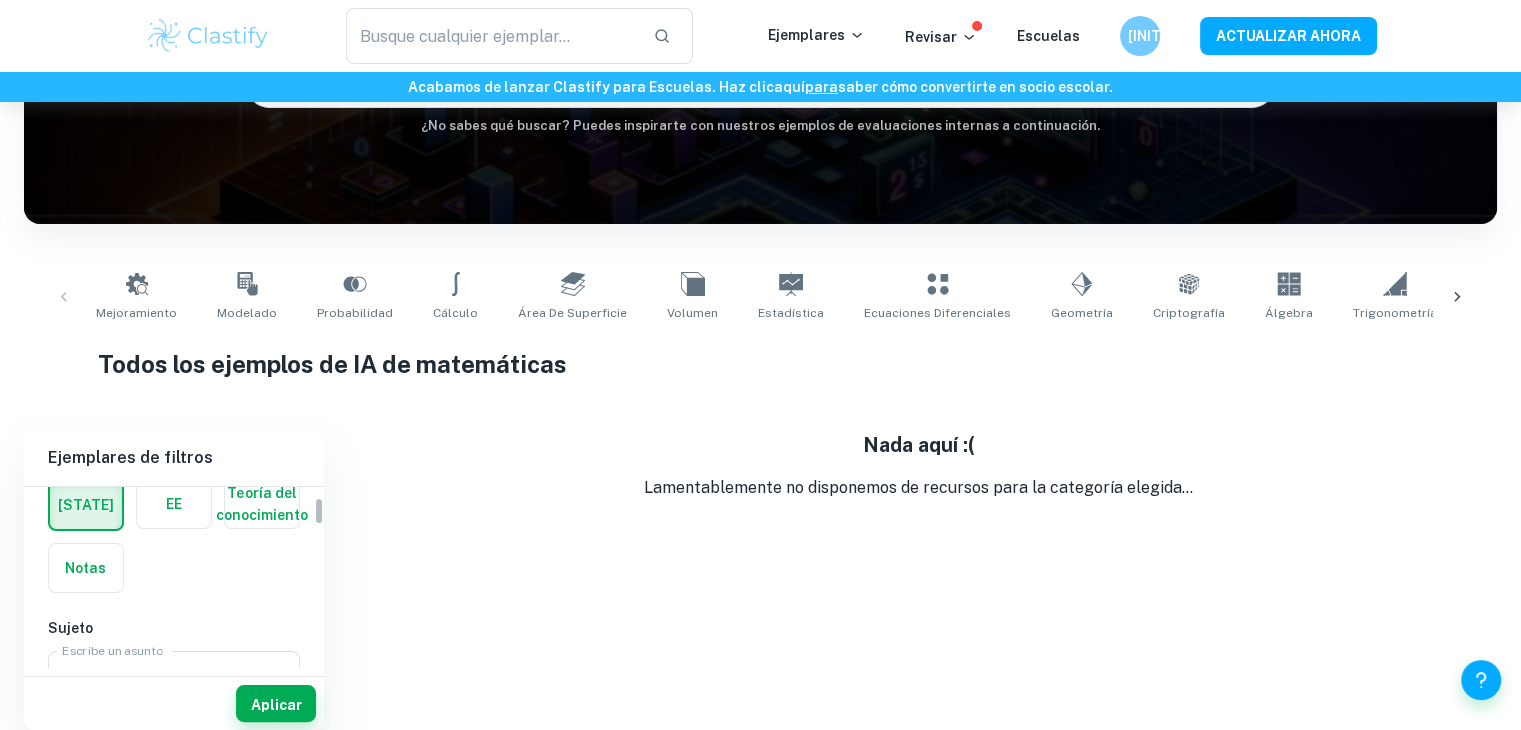scroll, scrollTop: 0, scrollLeft: 0, axis: both 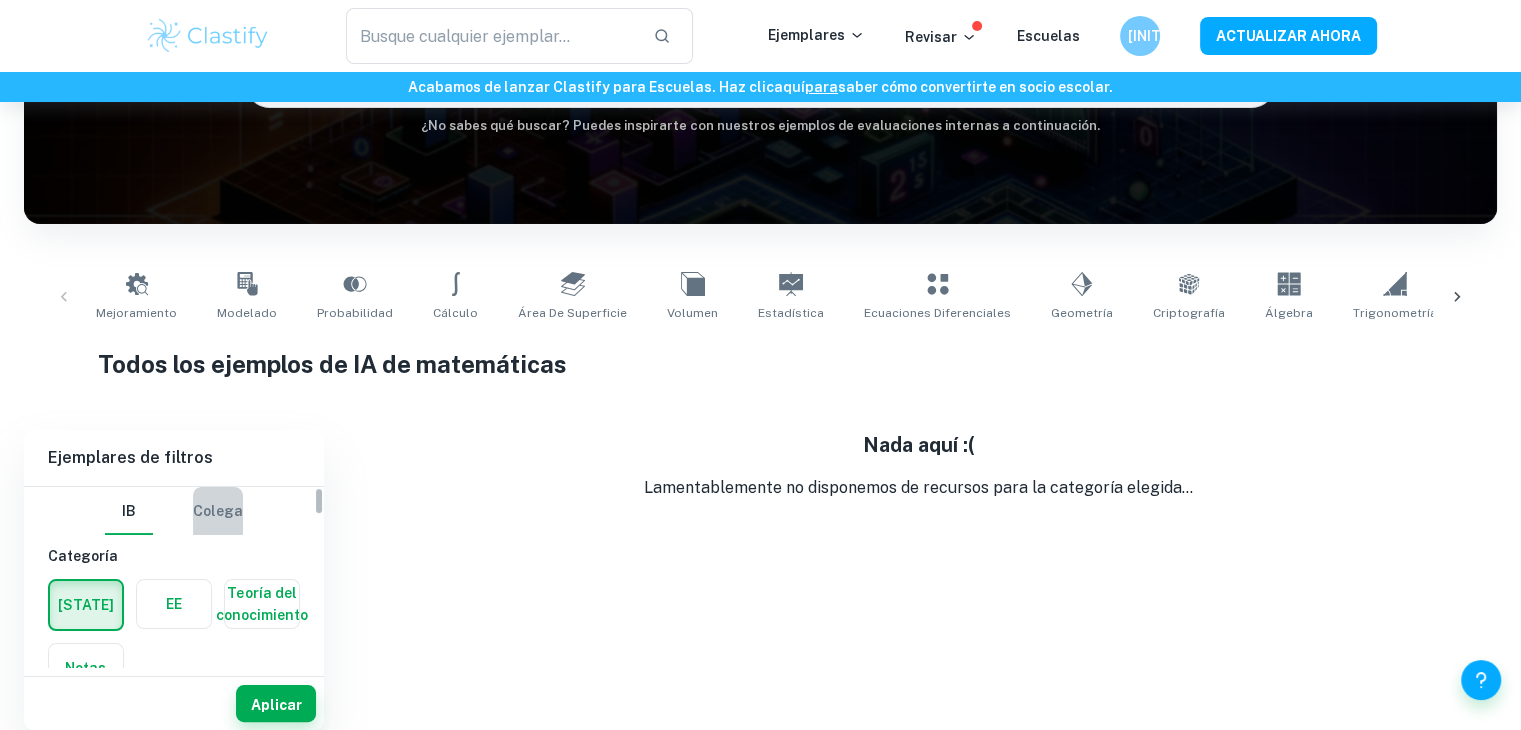 click on "Colega" at bounding box center [218, 511] 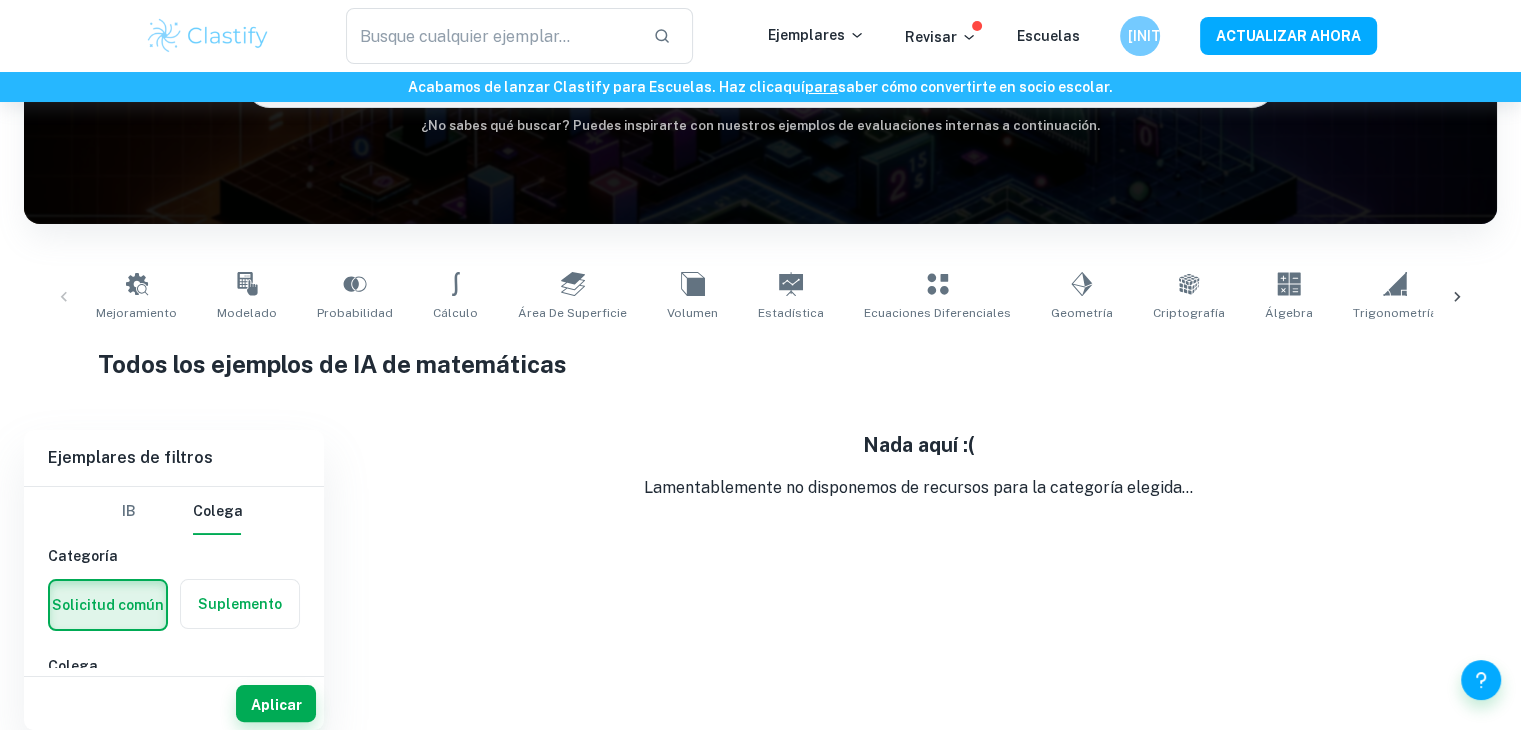 click on "IB" at bounding box center (129, 511) 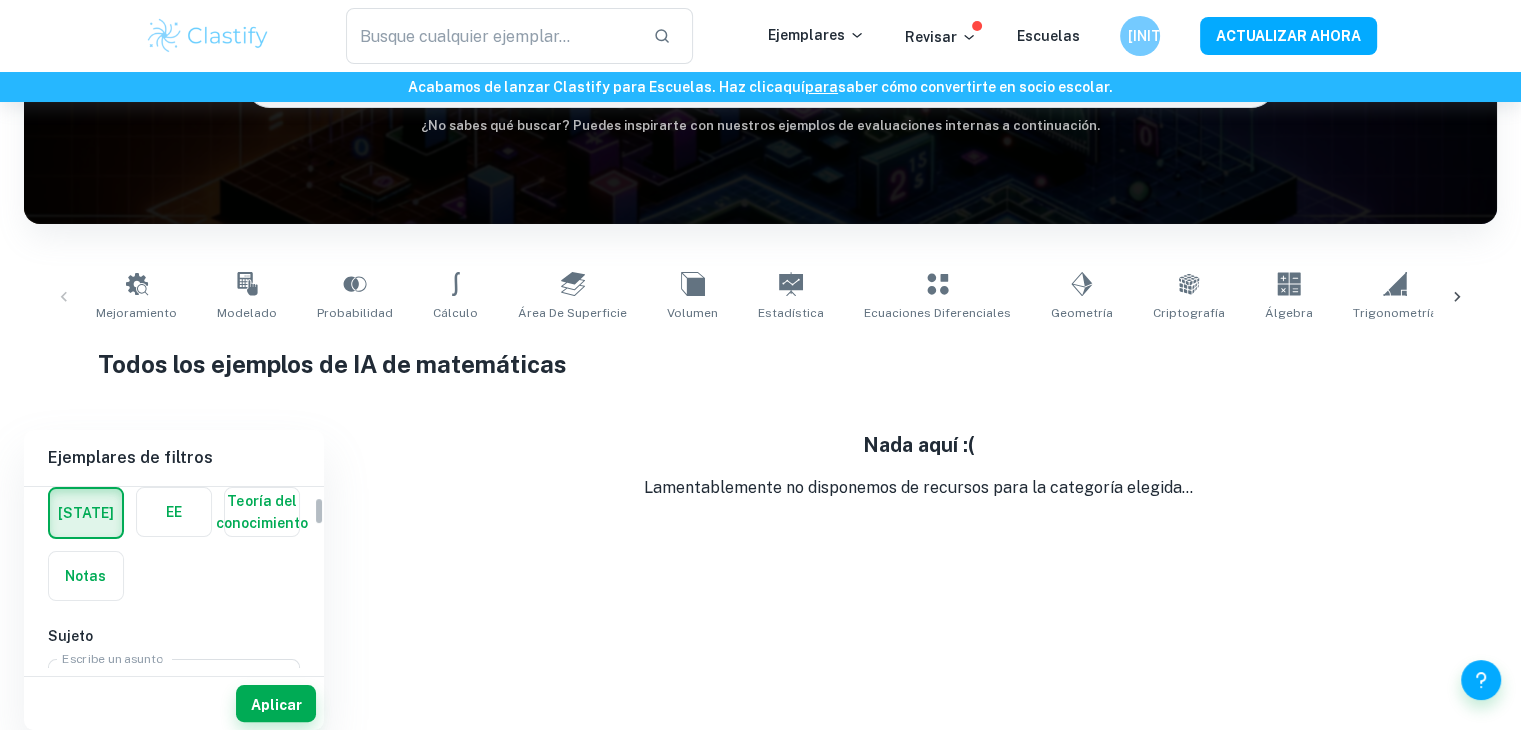 scroll, scrollTop: 98, scrollLeft: 0, axis: vertical 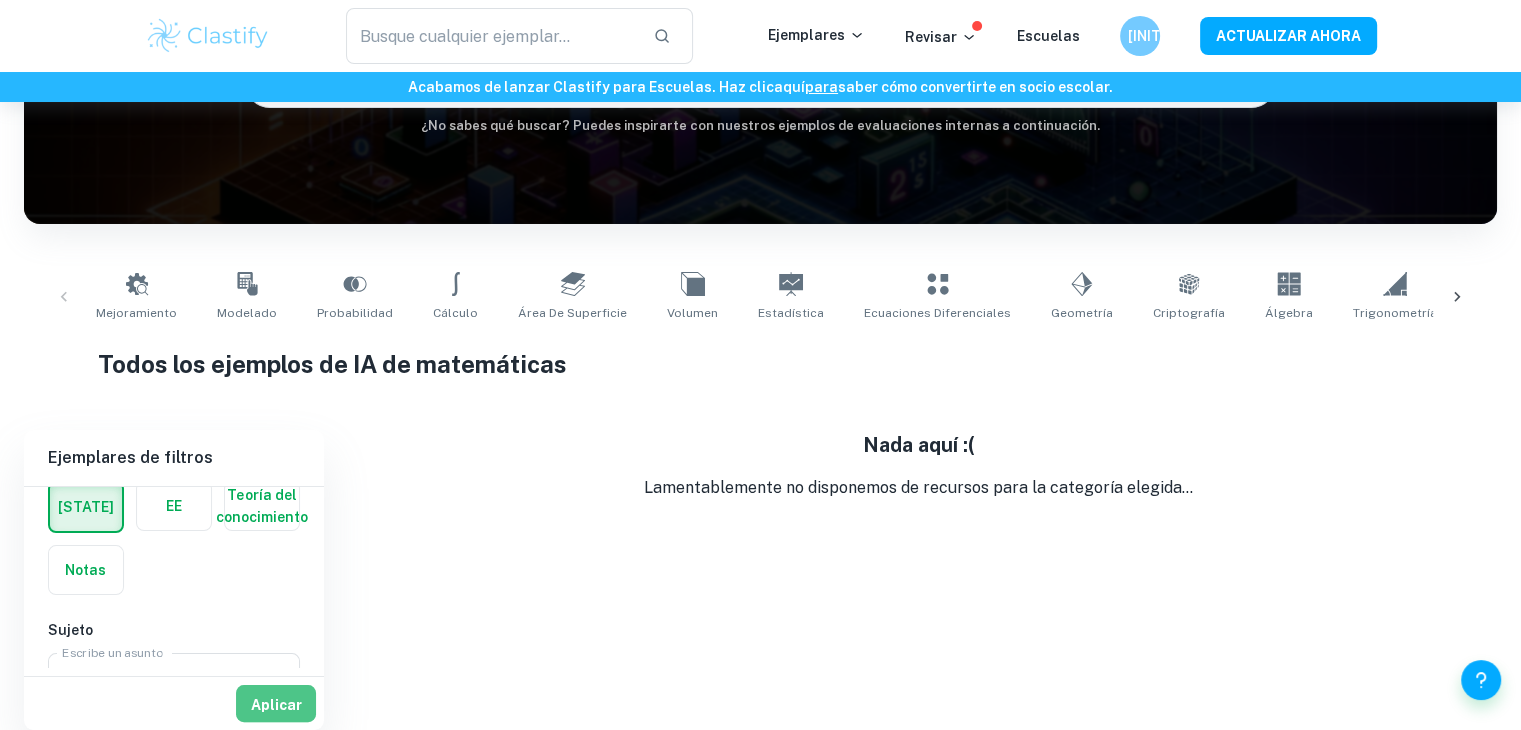 click on "Aplicar" at bounding box center [276, 704] 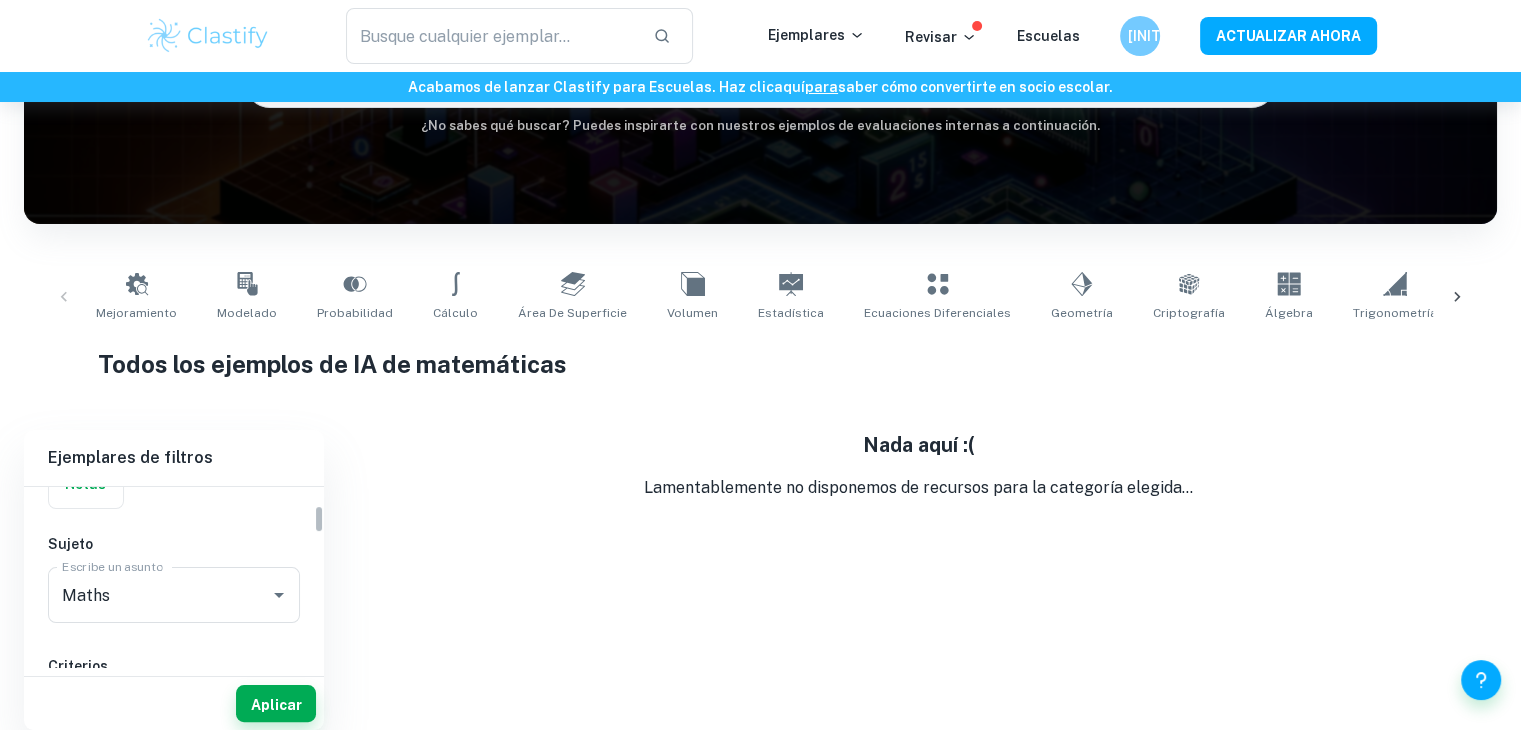 scroll, scrollTop: 184, scrollLeft: 0, axis: vertical 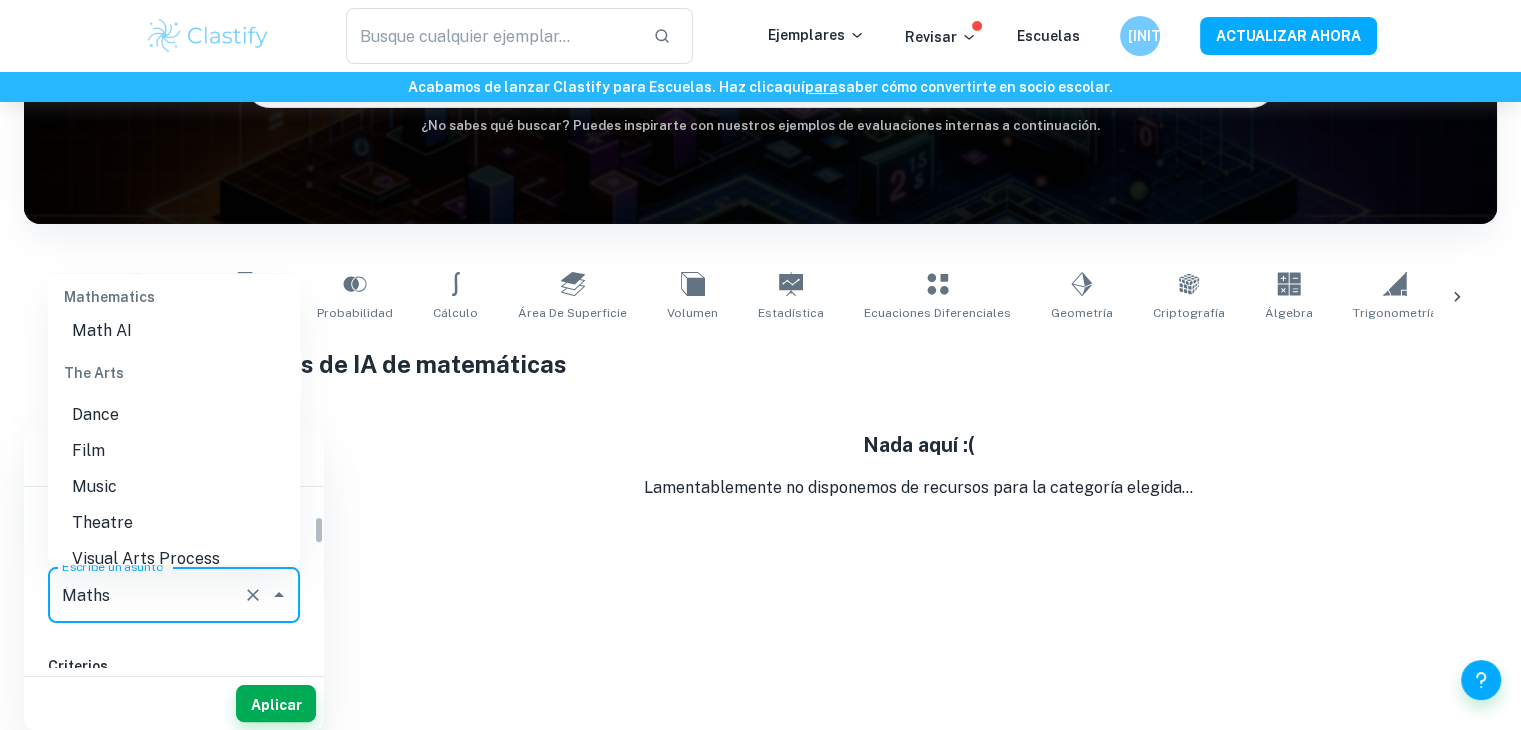 click on "Maths" at bounding box center [146, 595] 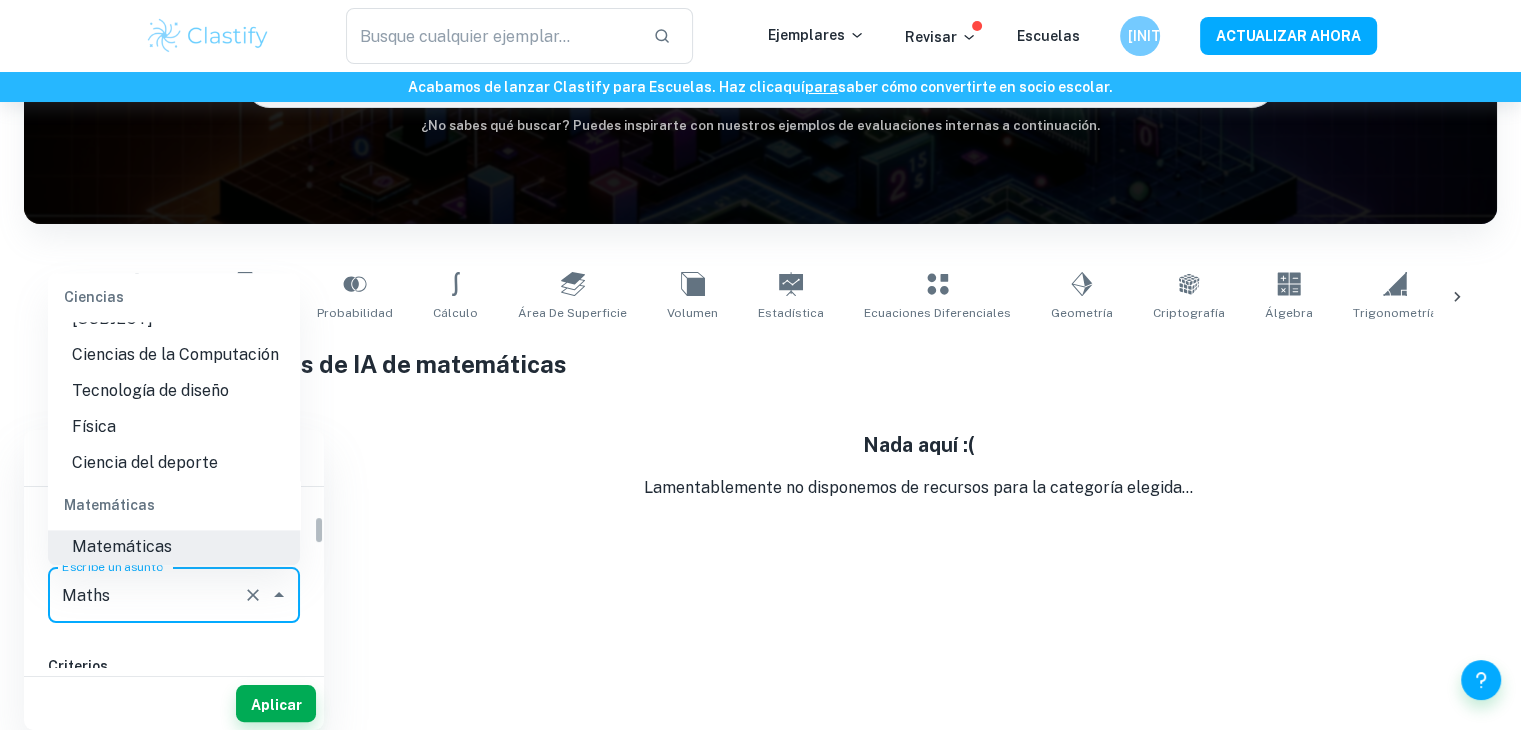click on "Maths" at bounding box center [146, 595] 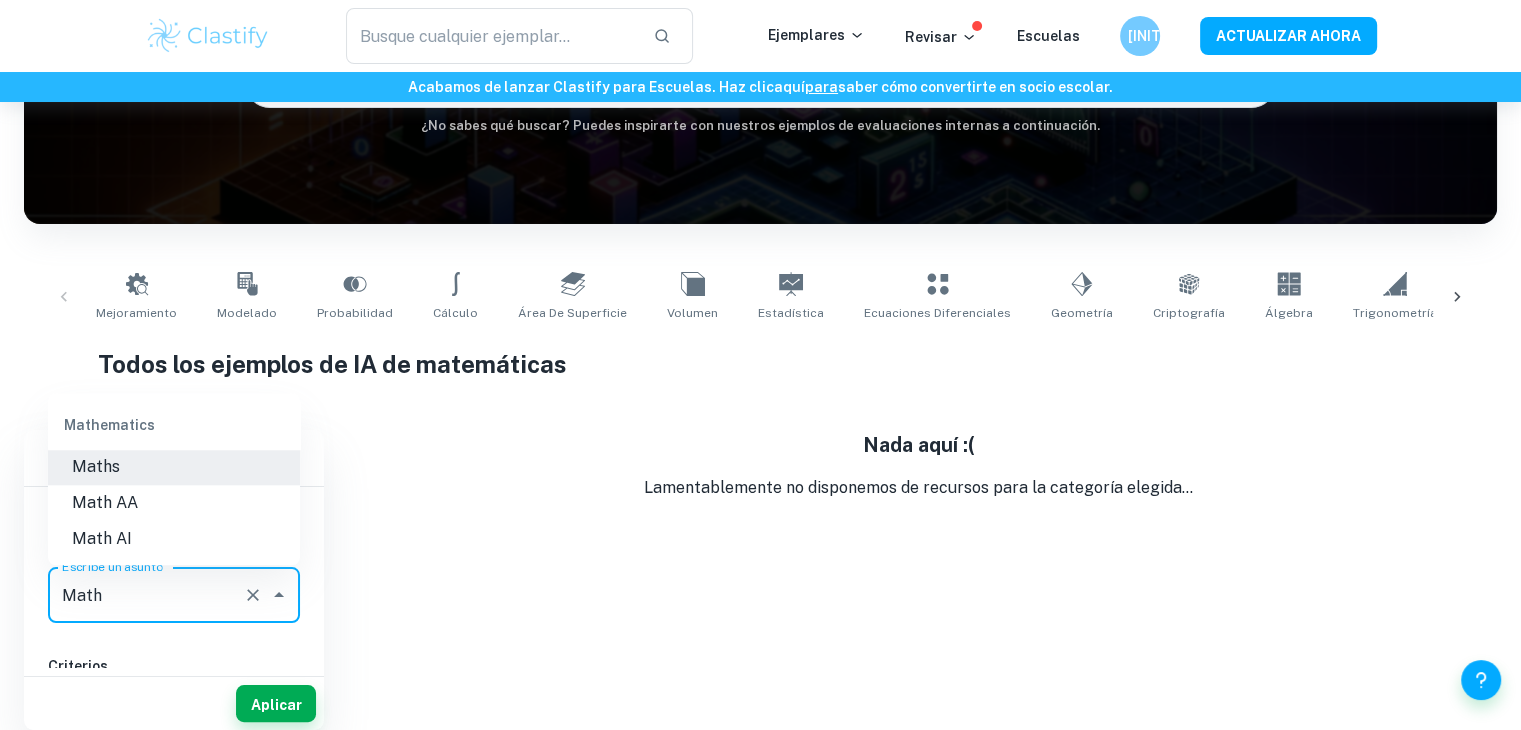 scroll, scrollTop: 0, scrollLeft: 0, axis: both 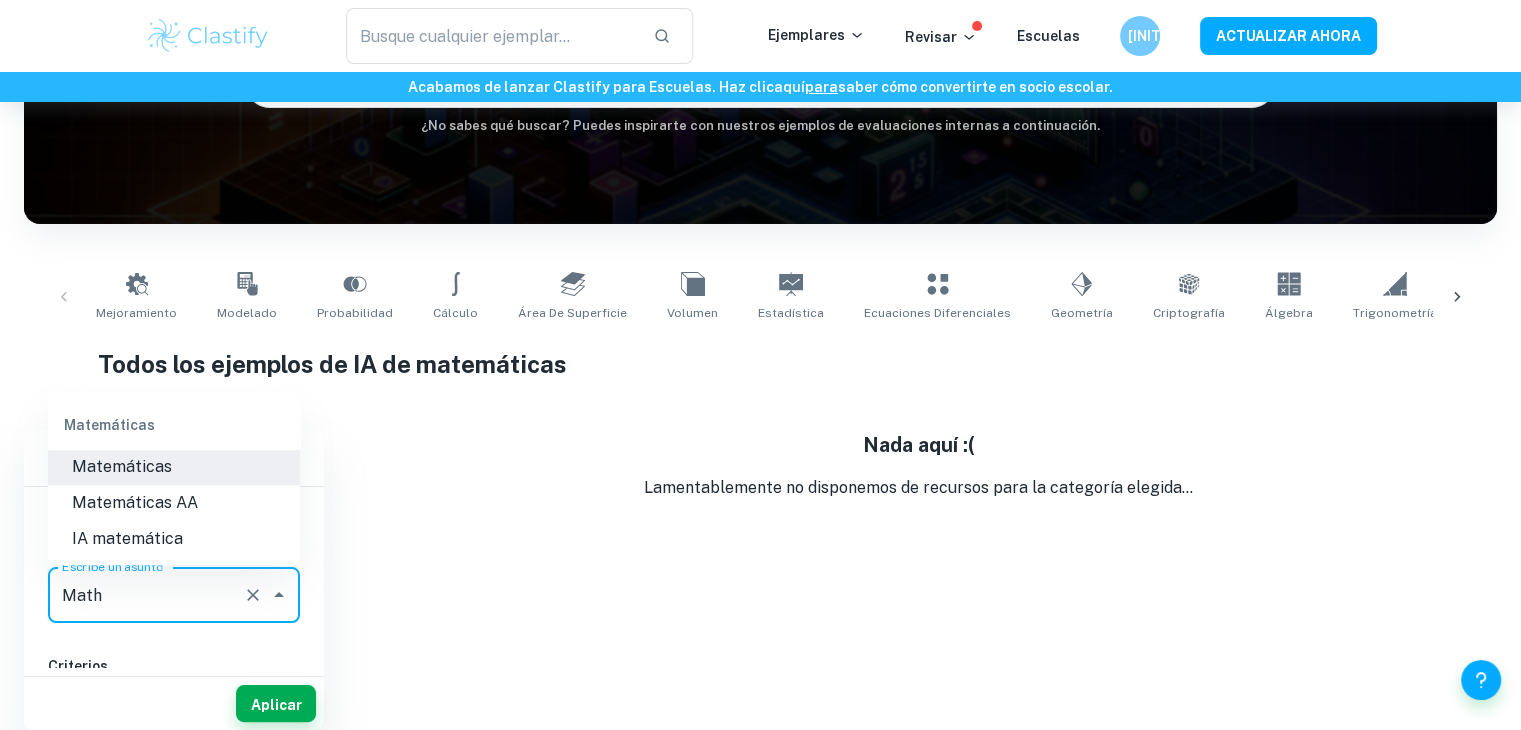 click on "Matemáticas" at bounding box center [174, 467] 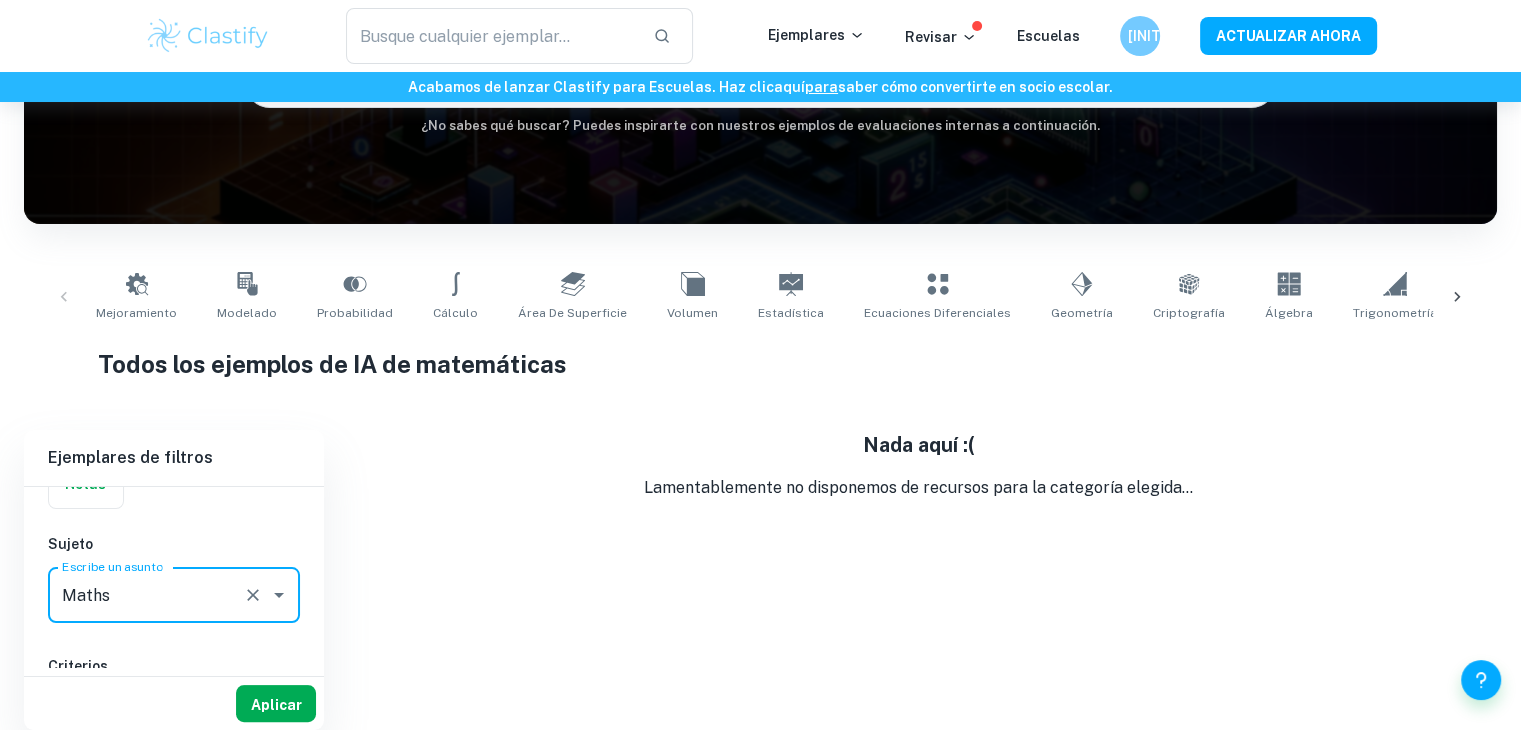 click on "Aplicar" at bounding box center (276, 704) 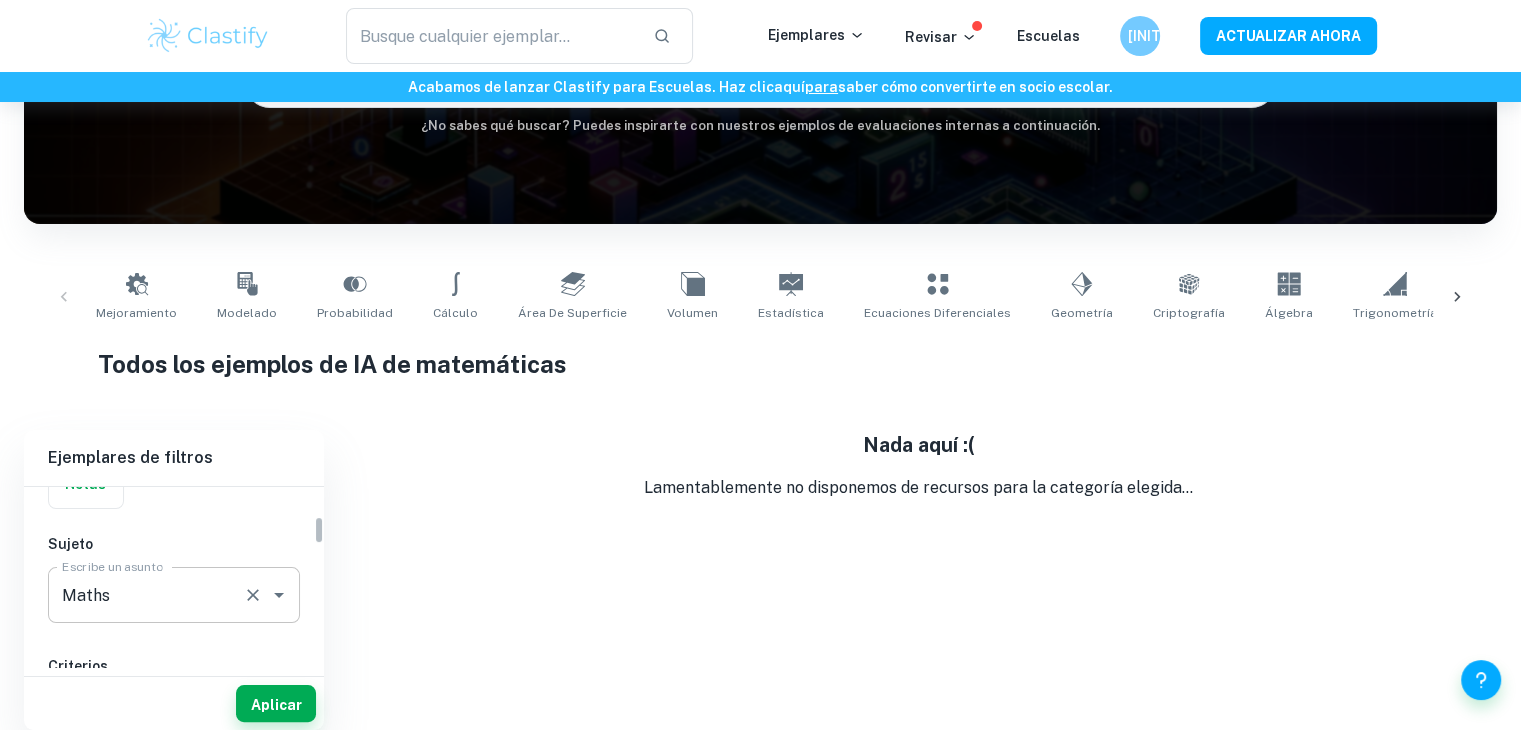 click on "Maths" at bounding box center [146, 595] 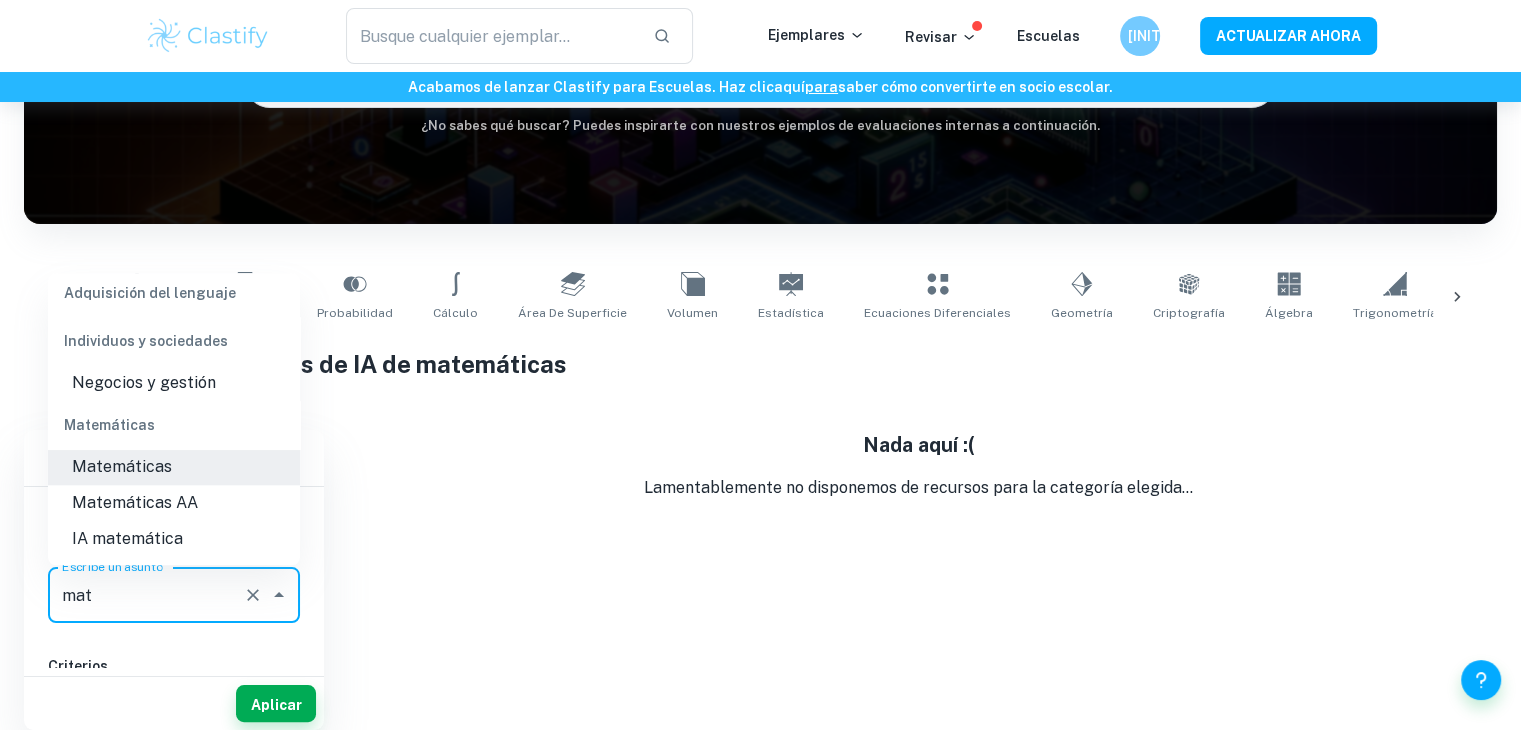 scroll, scrollTop: 0, scrollLeft: 0, axis: both 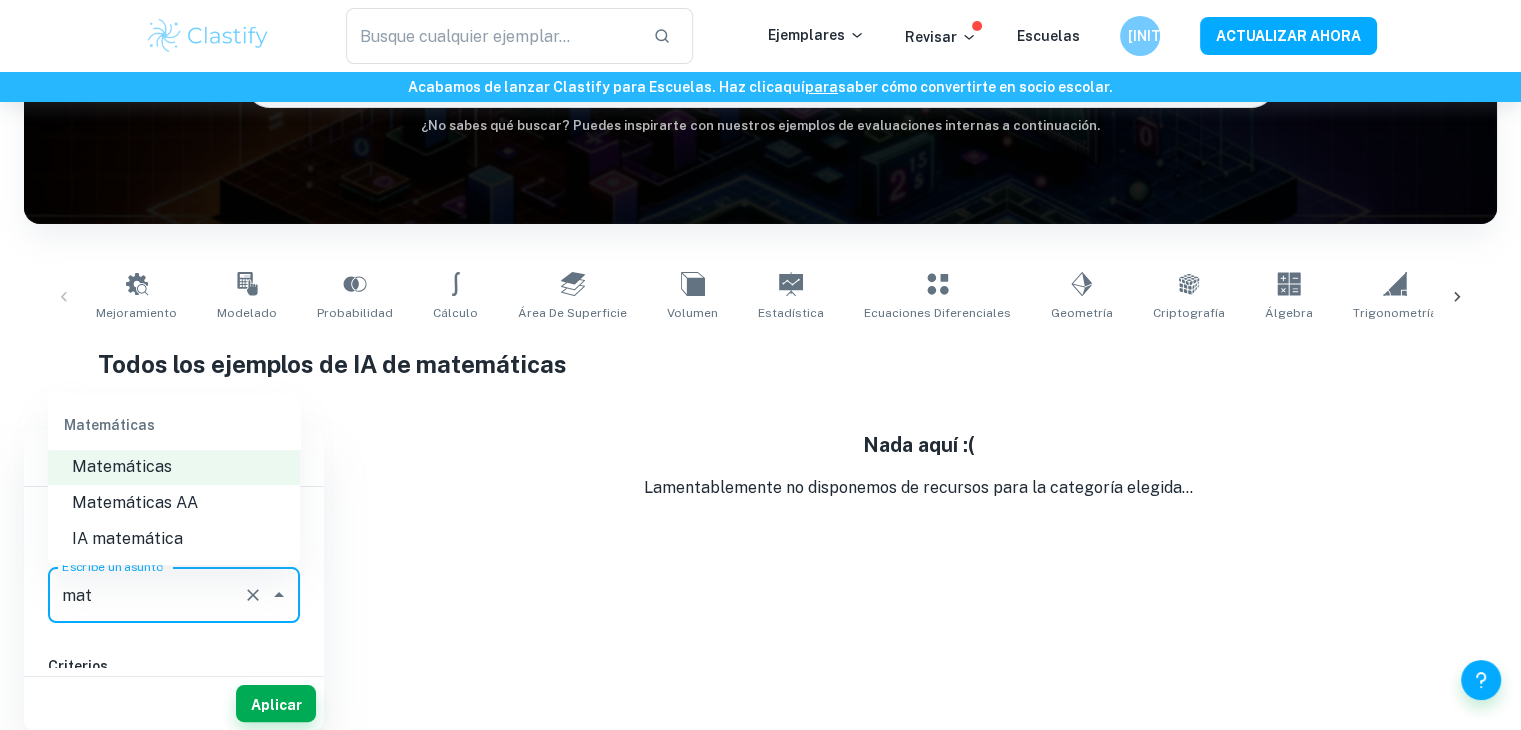 click on "Matemáticas AA" at bounding box center (174, 503) 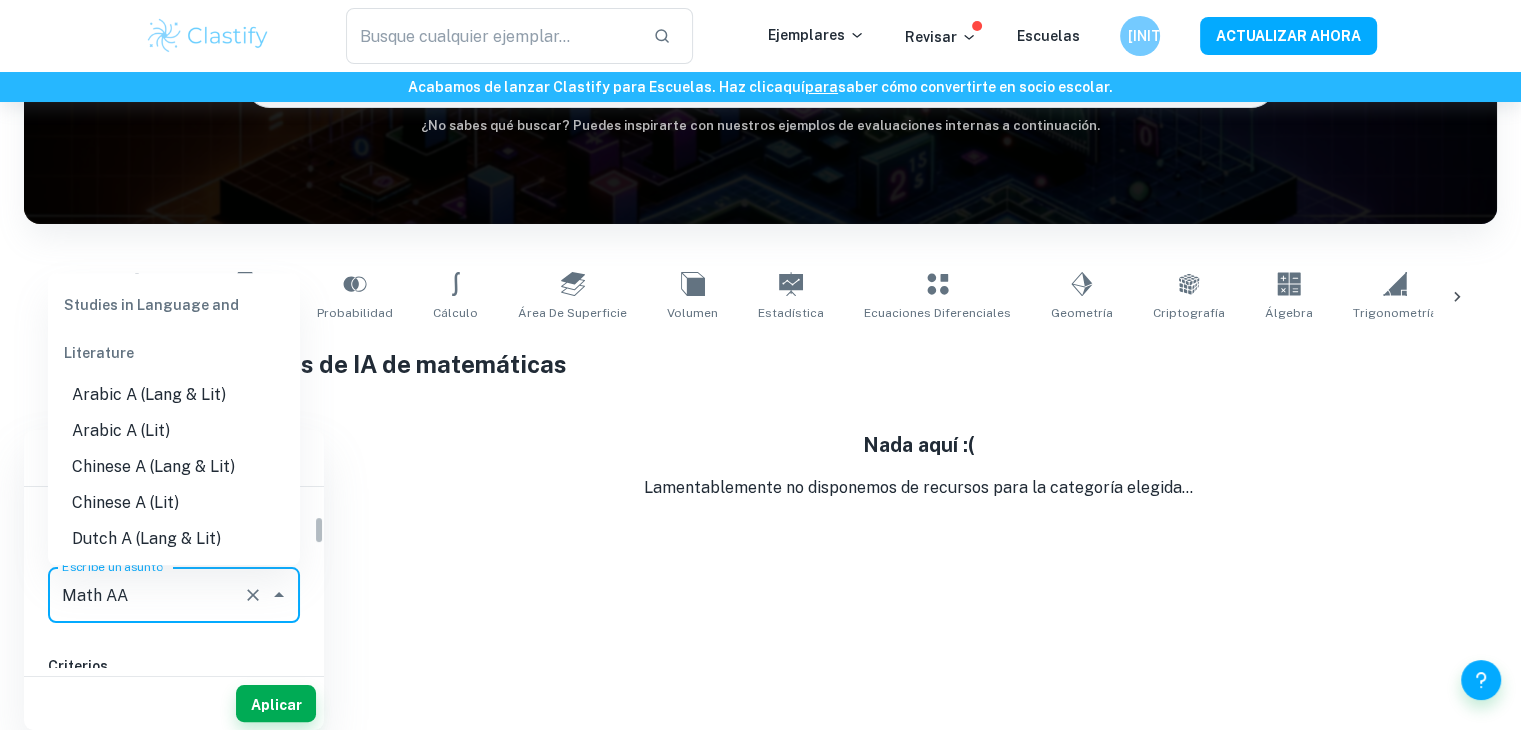 click on "Math AA" at bounding box center (146, 595) 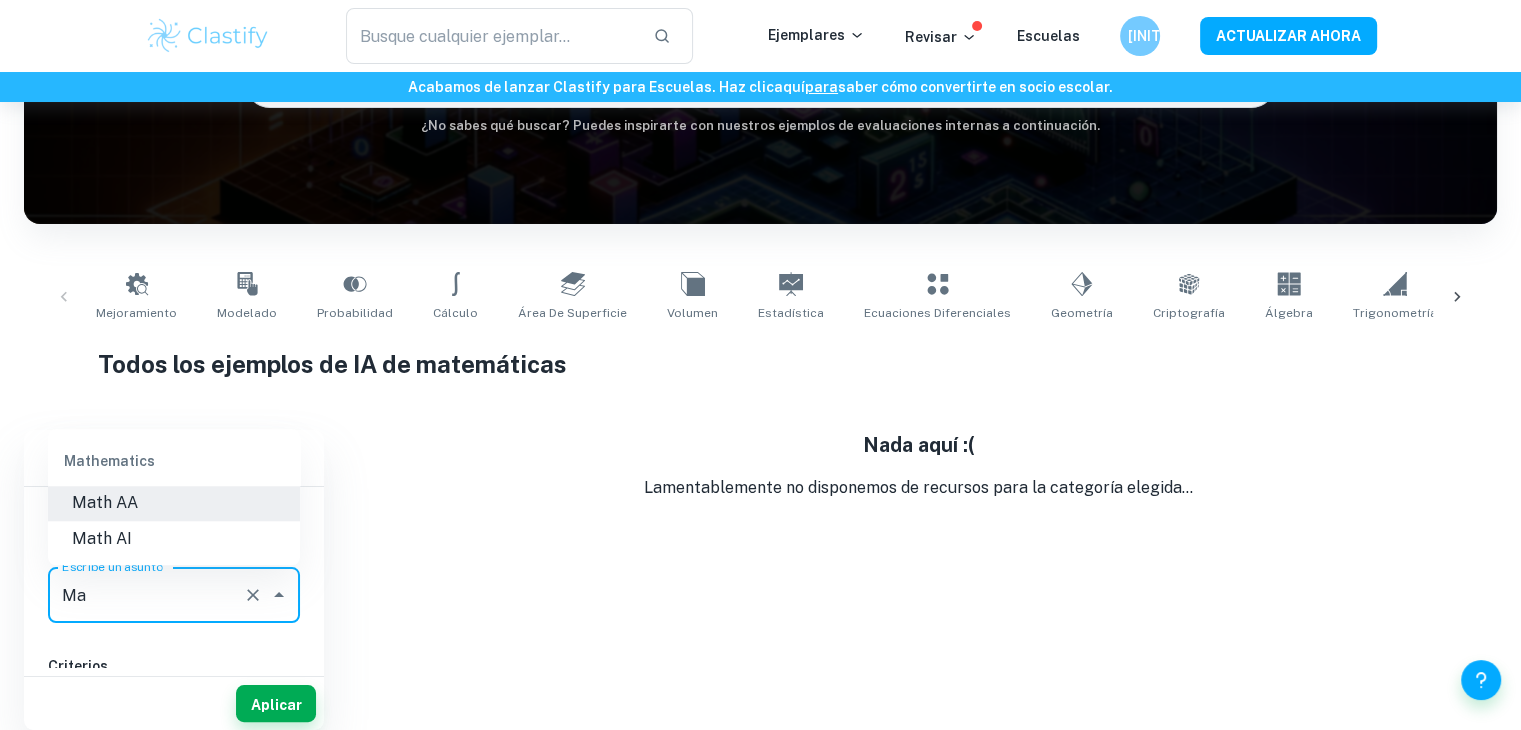 type on "M" 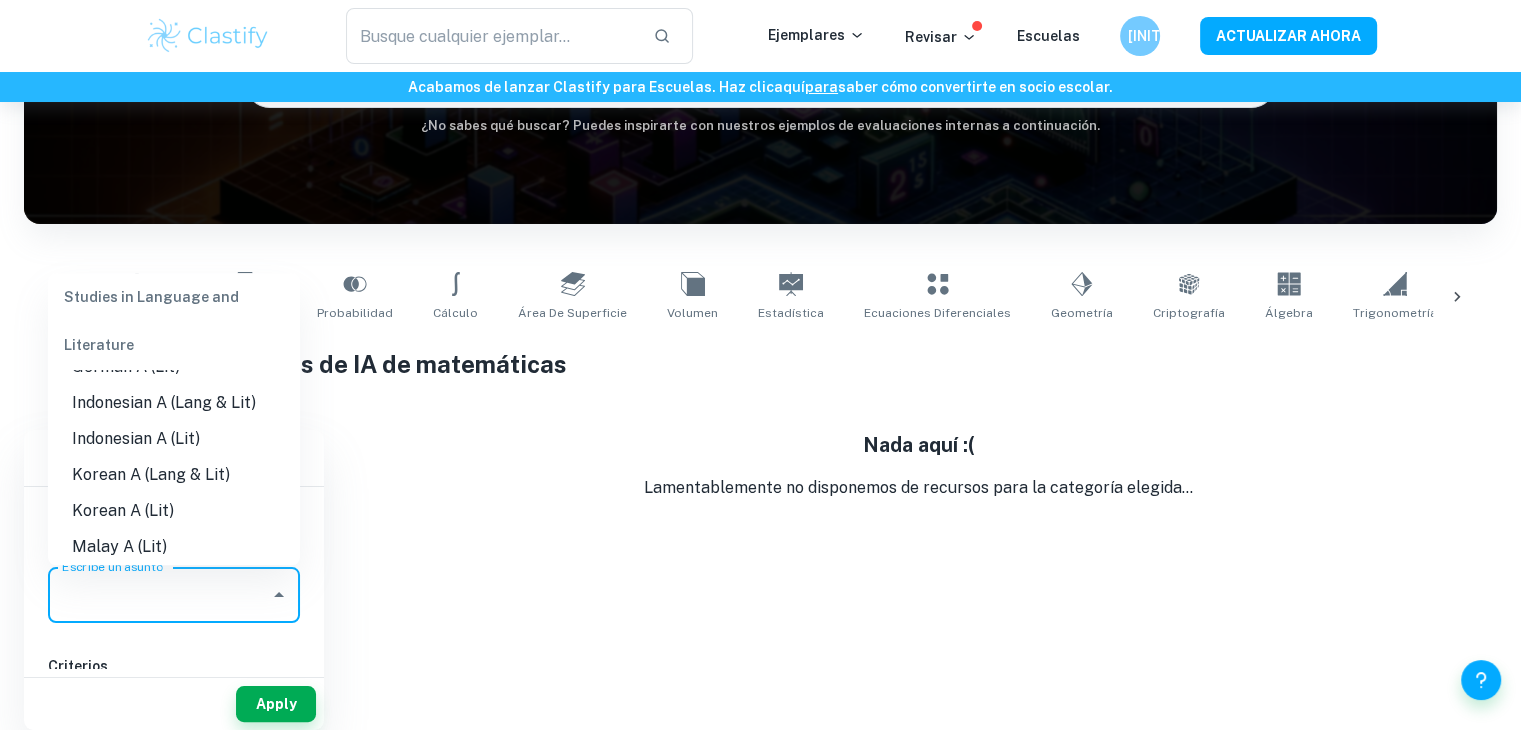 scroll, scrollTop: 0, scrollLeft: 0, axis: both 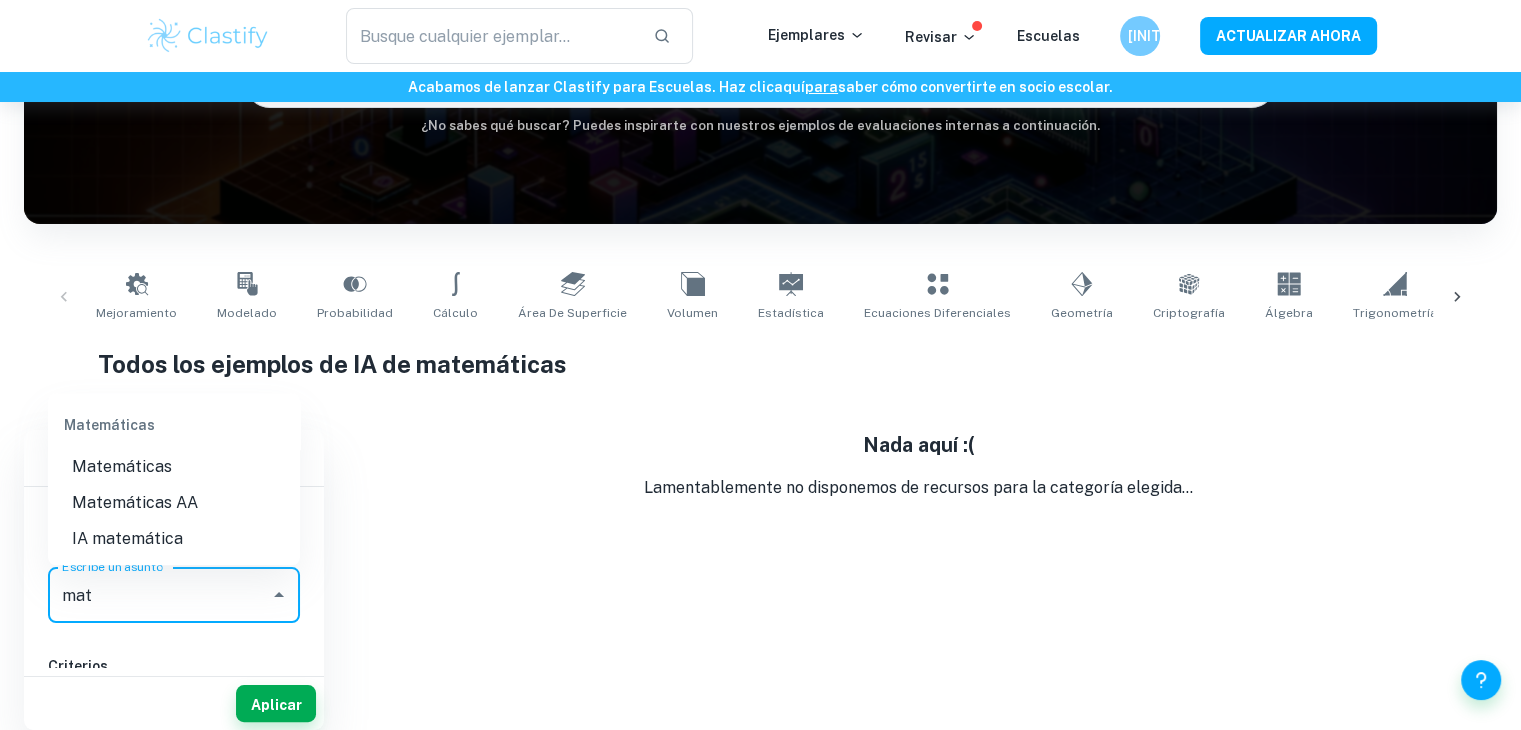 click on "IA matemática" at bounding box center (127, 538) 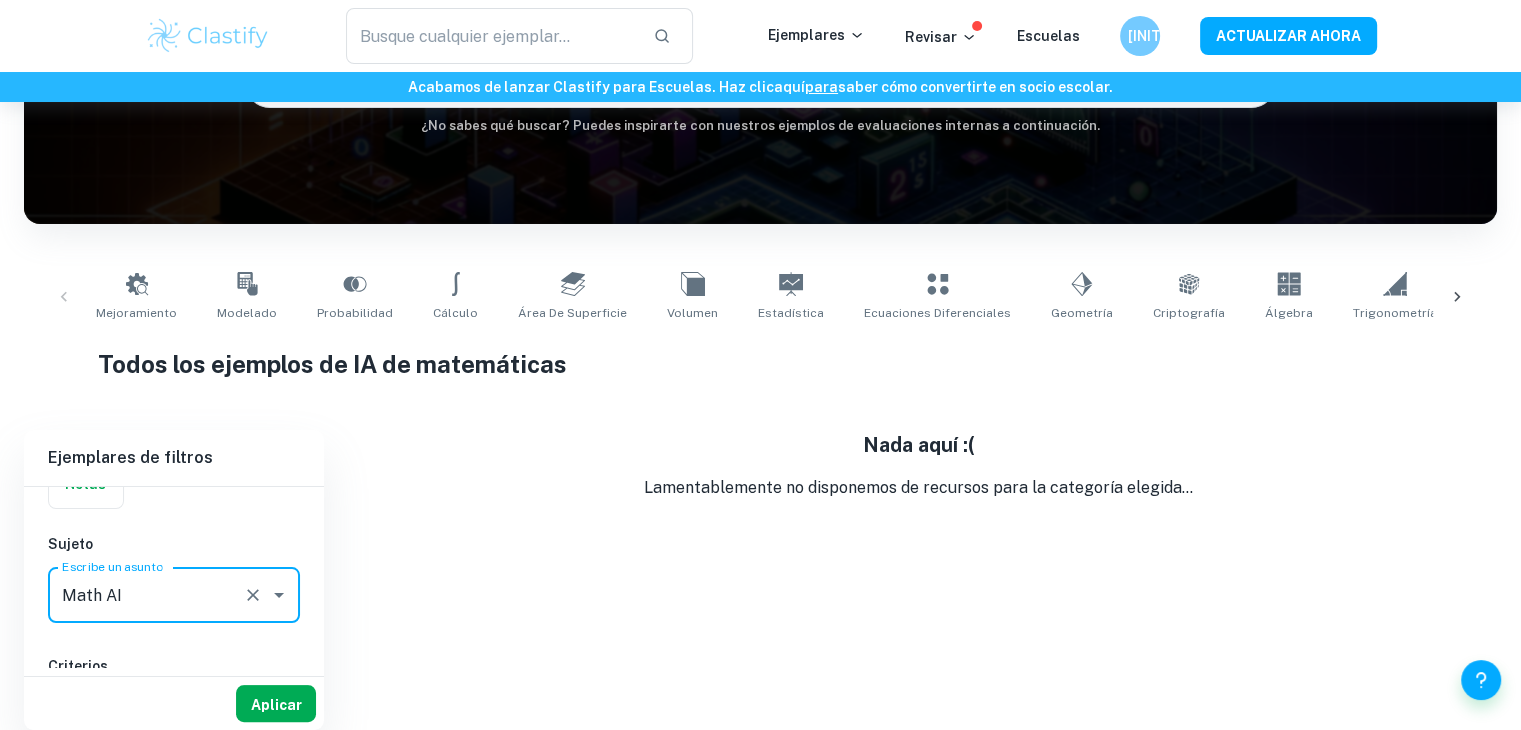 type on "Math AI" 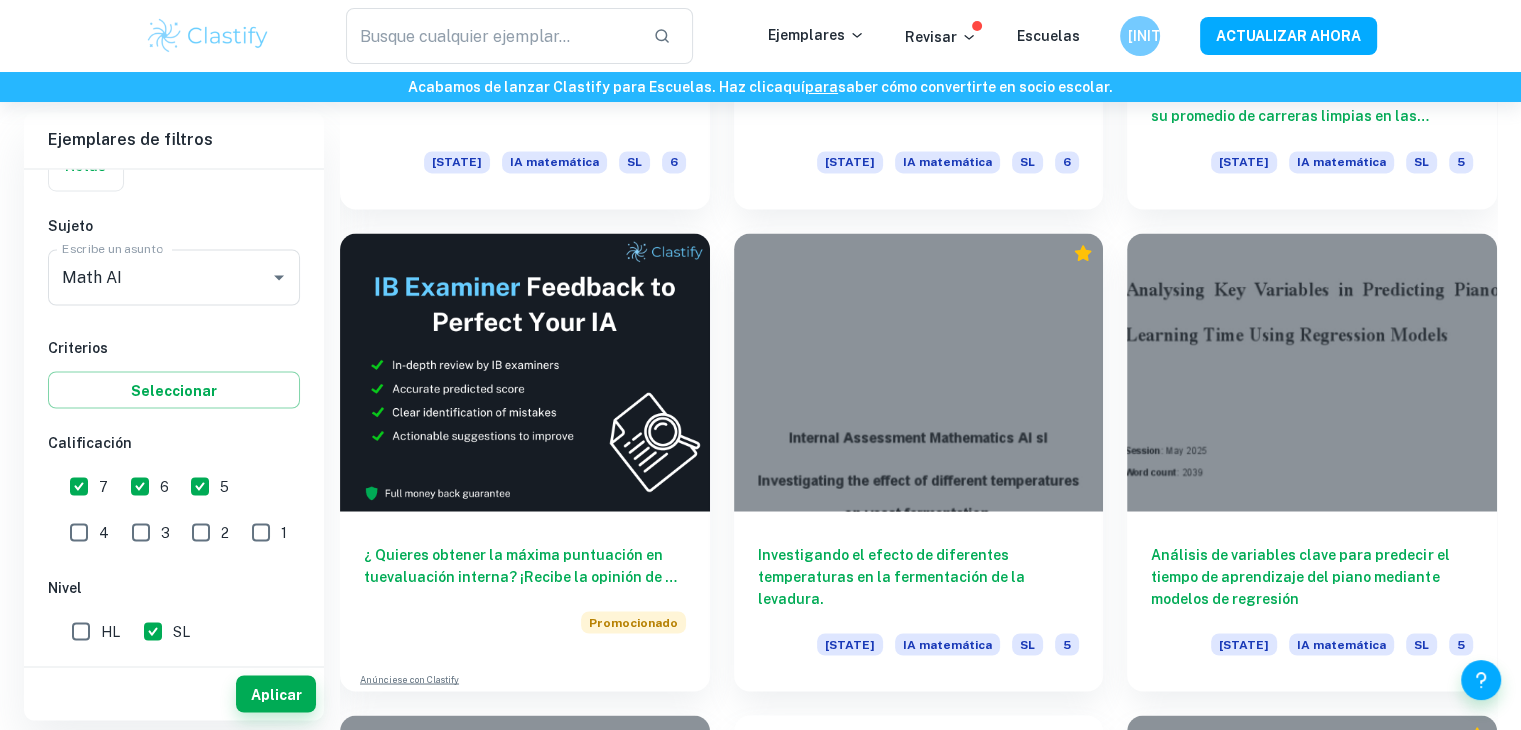 scroll, scrollTop: 3331, scrollLeft: 0, axis: vertical 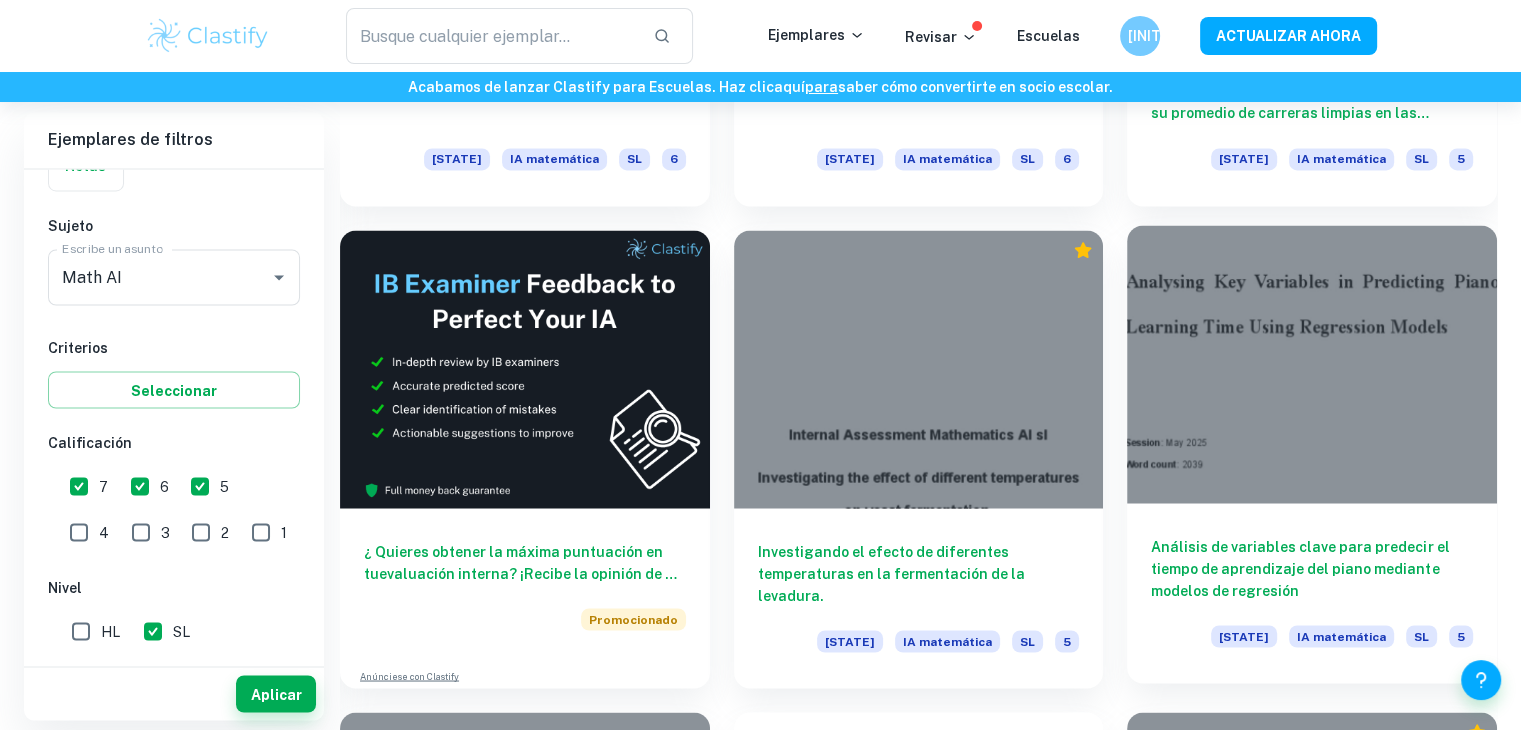 click at bounding box center (1312, 363) 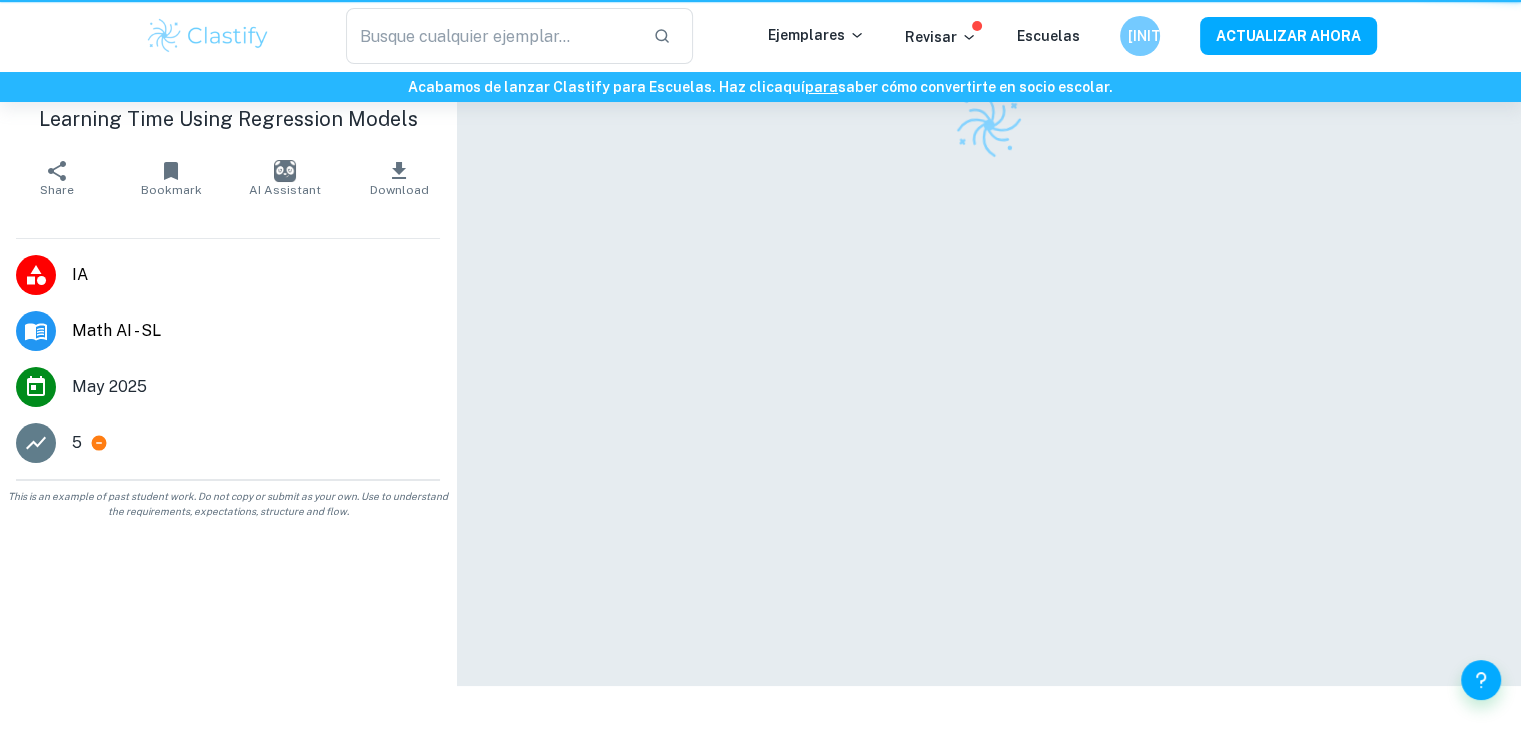 scroll, scrollTop: 0, scrollLeft: 0, axis: both 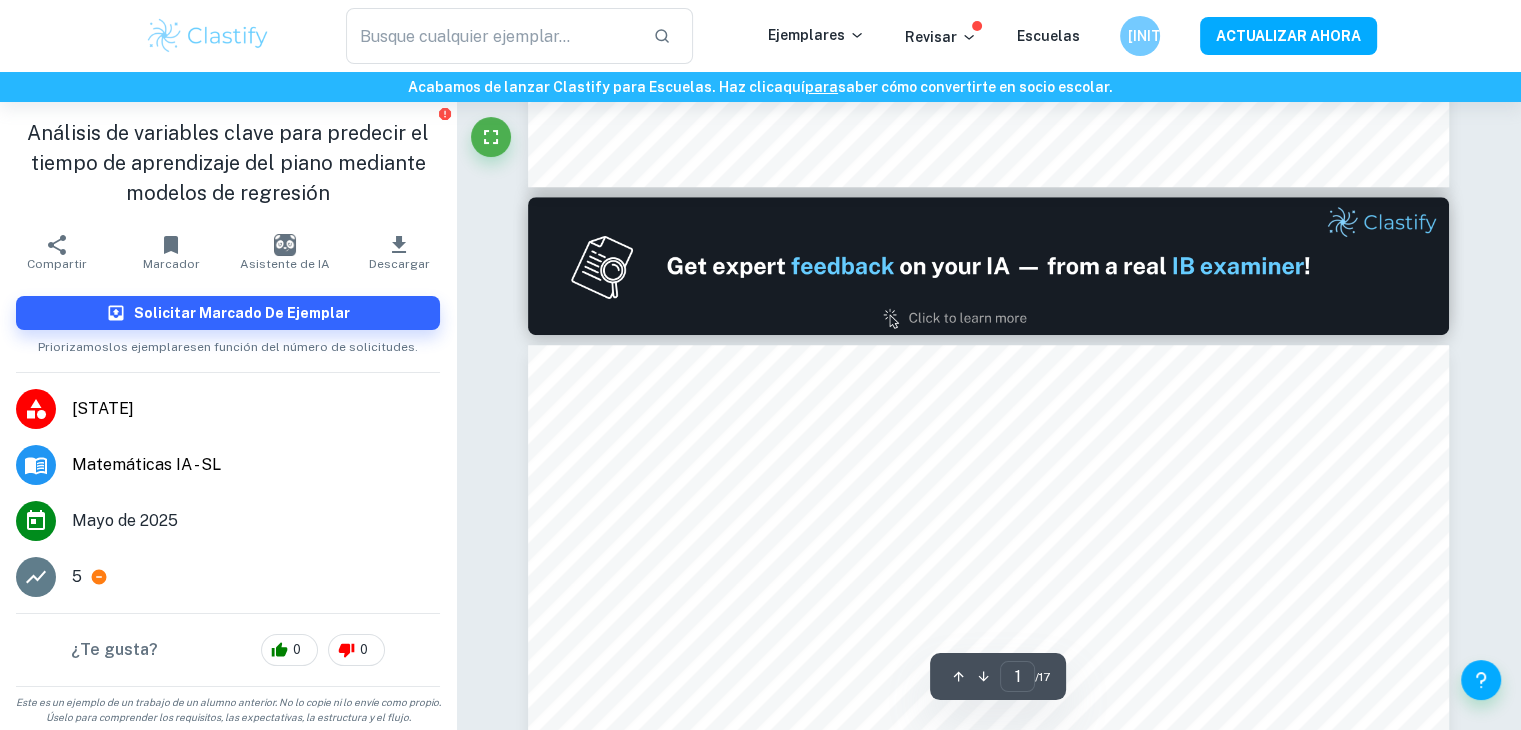 type on "2" 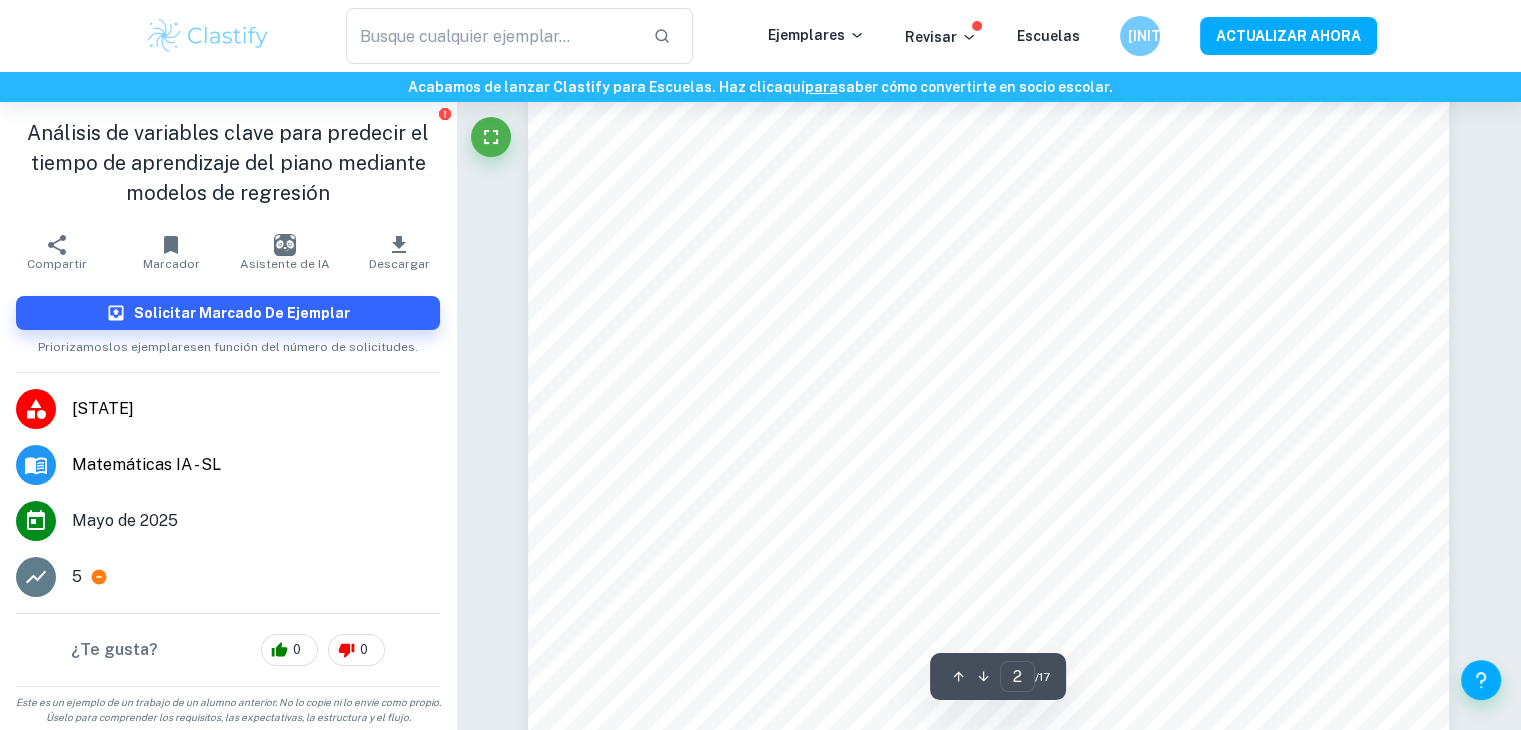 scroll, scrollTop: 1516, scrollLeft: 0, axis: vertical 